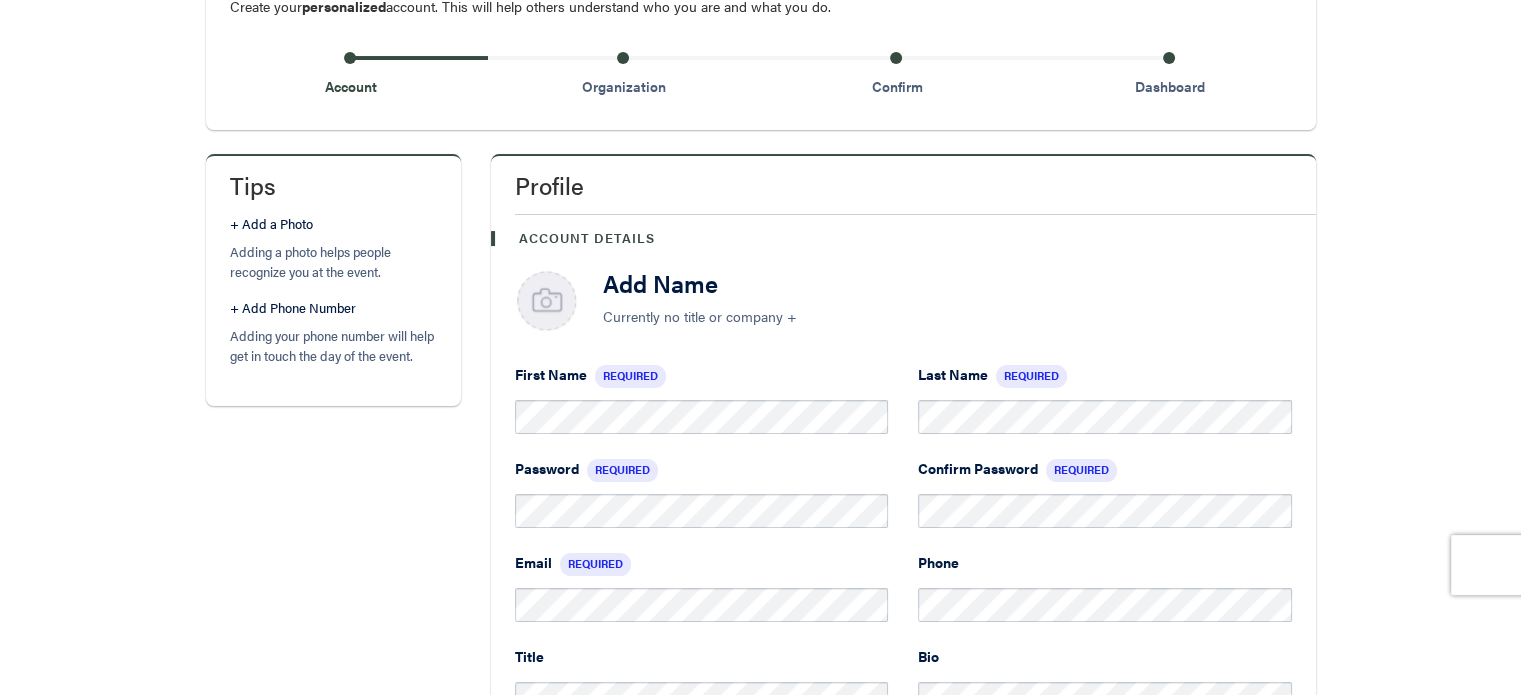scroll, scrollTop: 300, scrollLeft: 0, axis: vertical 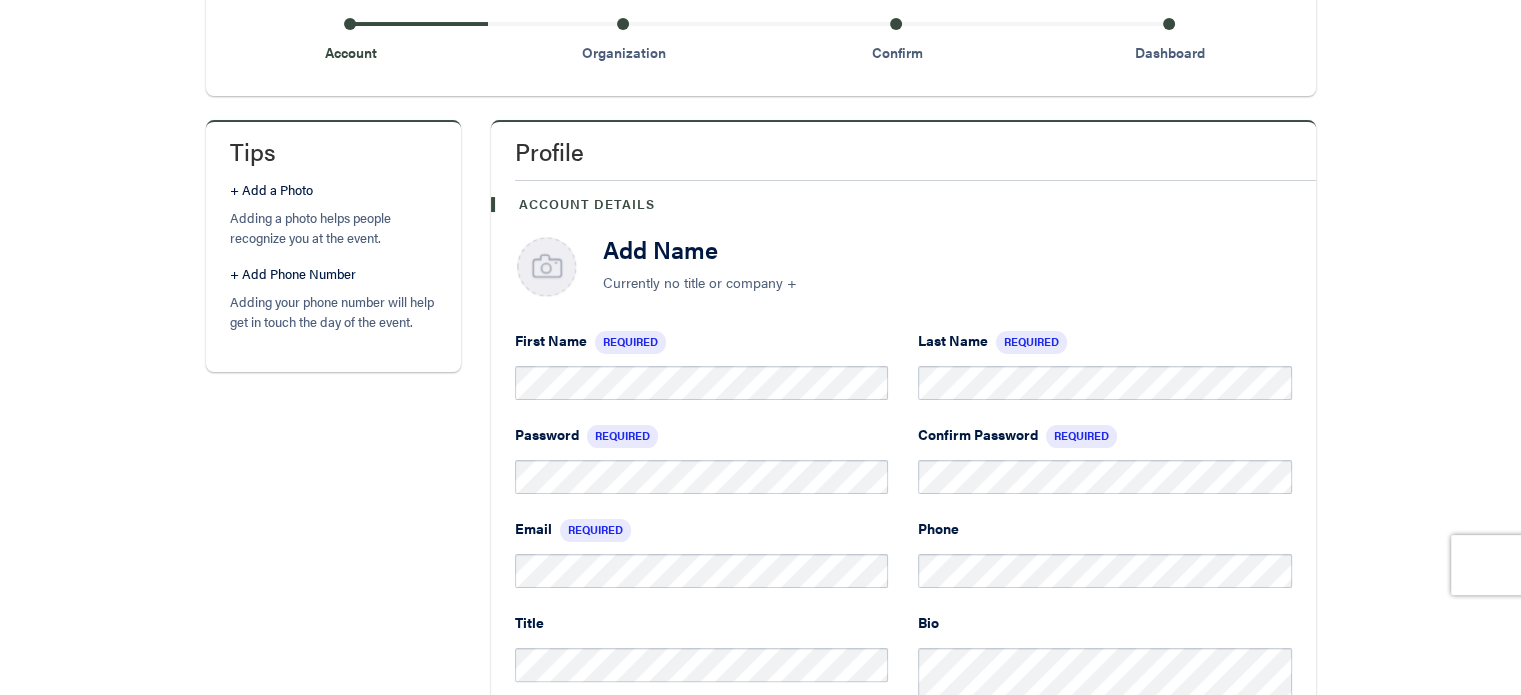 click on "Currently no title or company +" at bounding box center [947, 282] 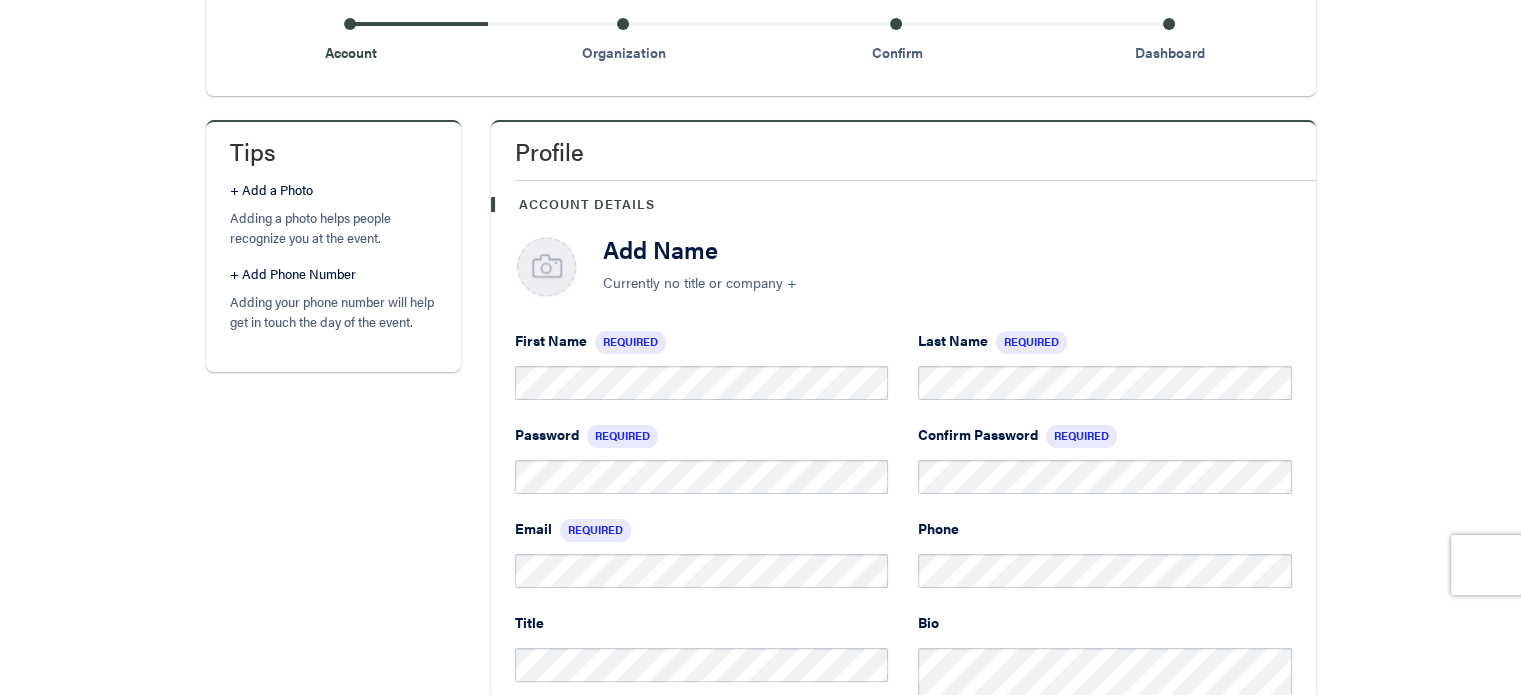 drag, startPoint x: 684, startPoint y: 285, endPoint x: 608, endPoint y: 283, distance: 76.02631 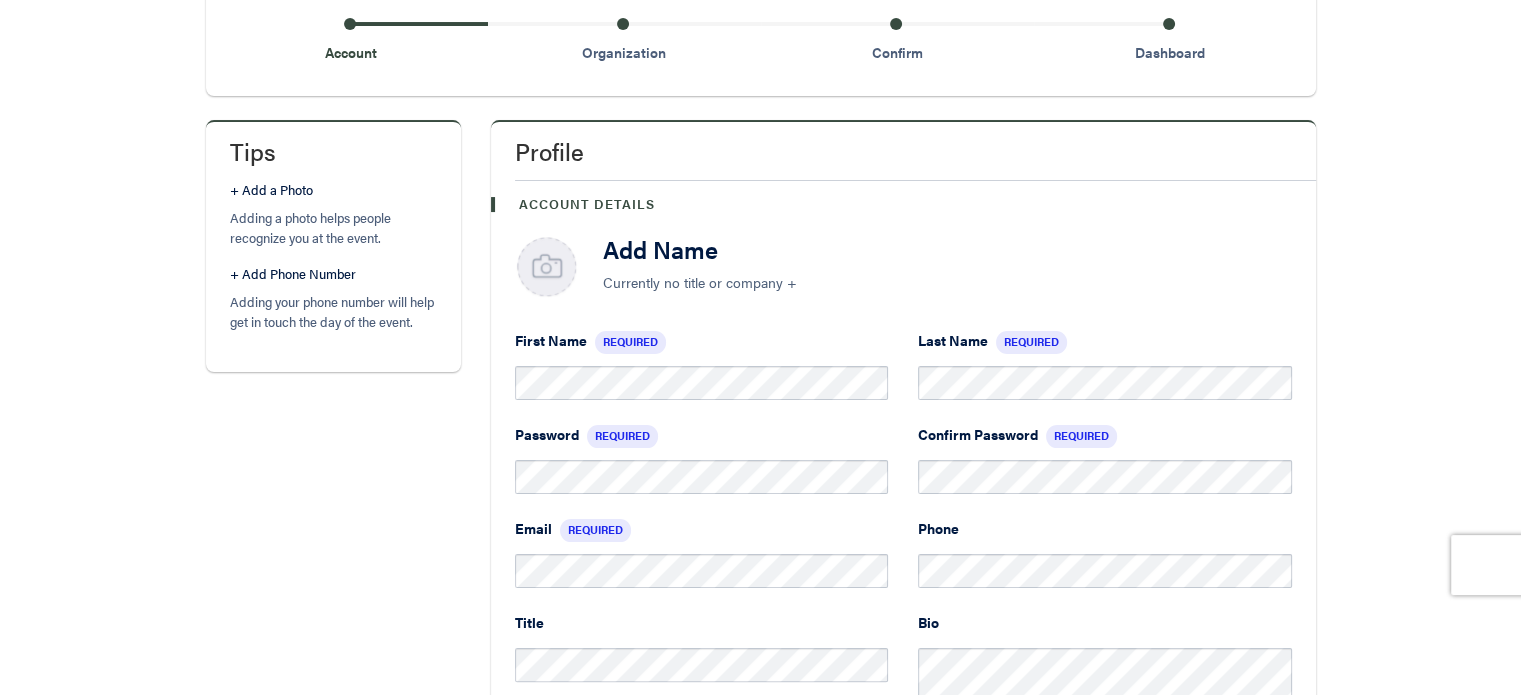 click on "Currently no title or company +" at bounding box center (947, 282) 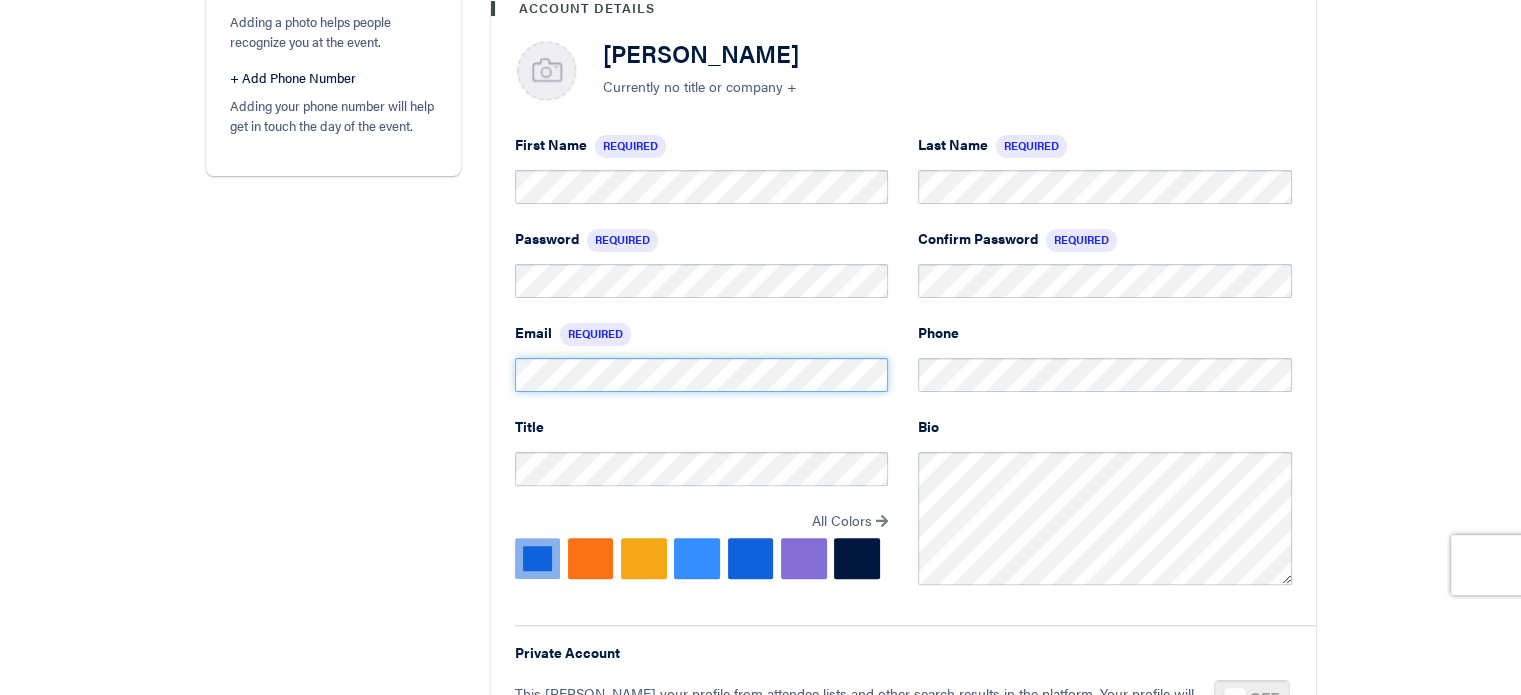 scroll, scrollTop: 500, scrollLeft: 0, axis: vertical 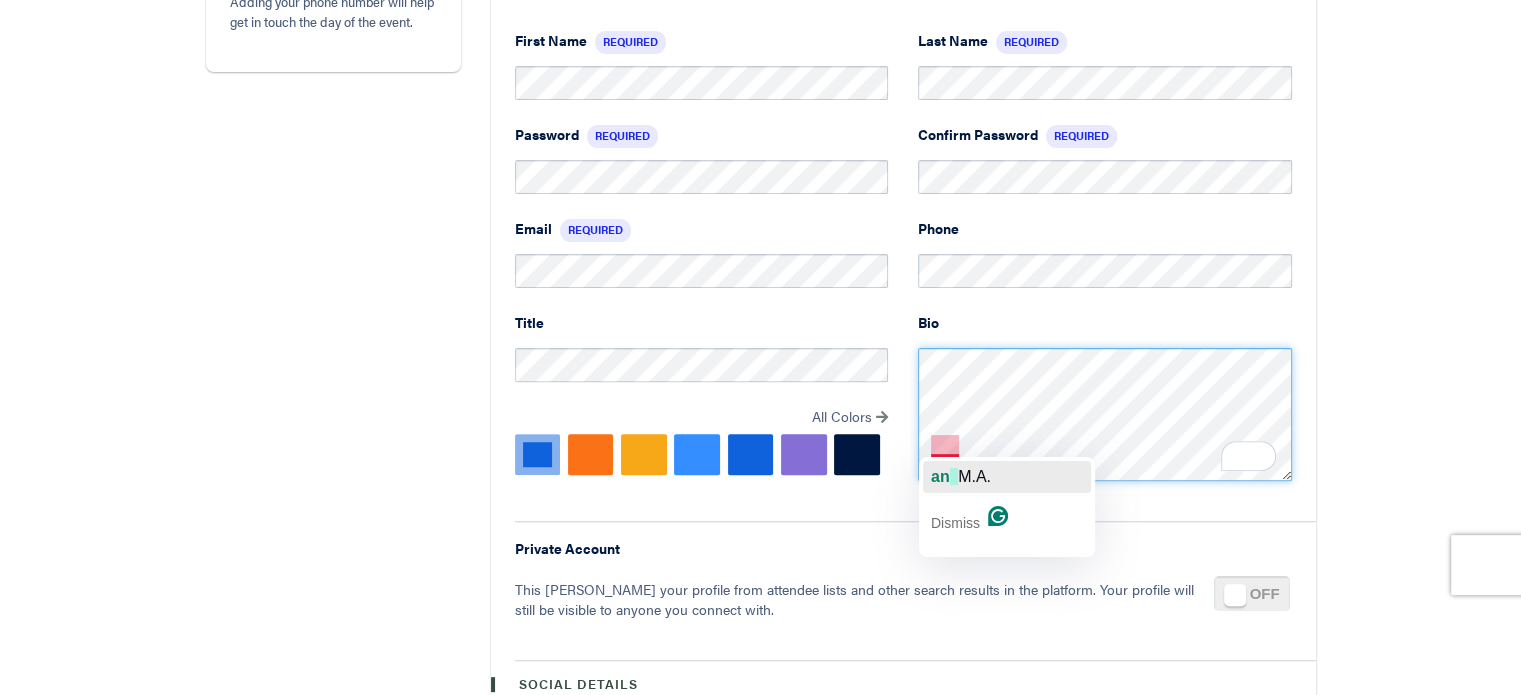 click on "an" 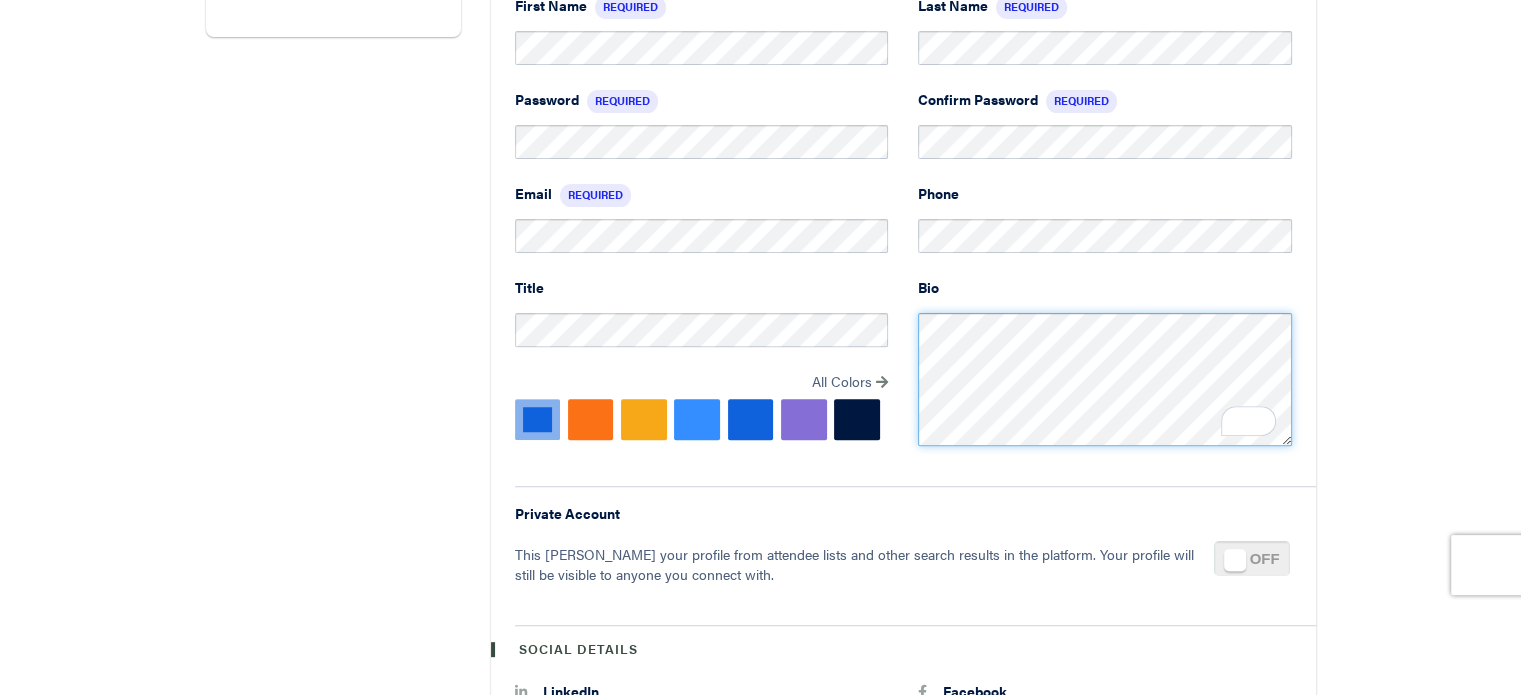 scroll, scrollTop: 600, scrollLeft: 0, axis: vertical 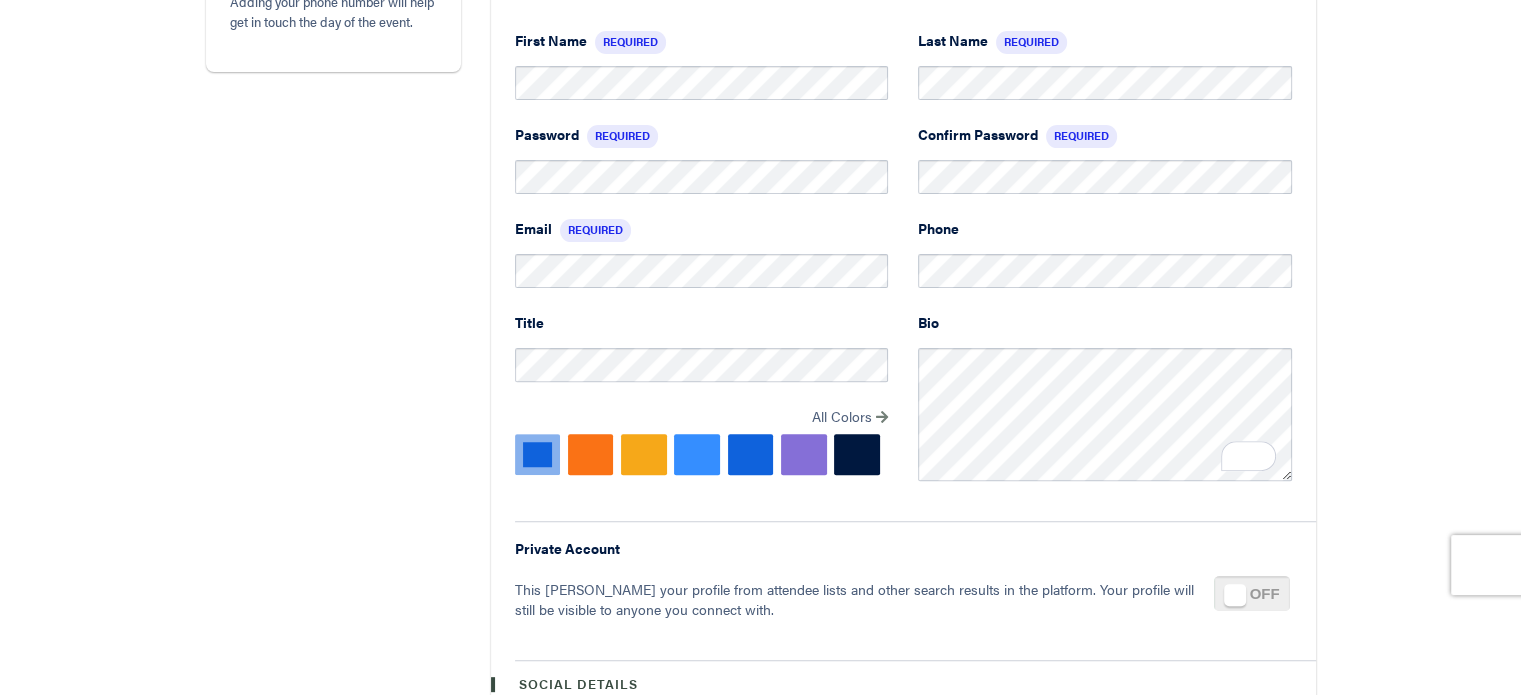click at bounding box center (751, 454) 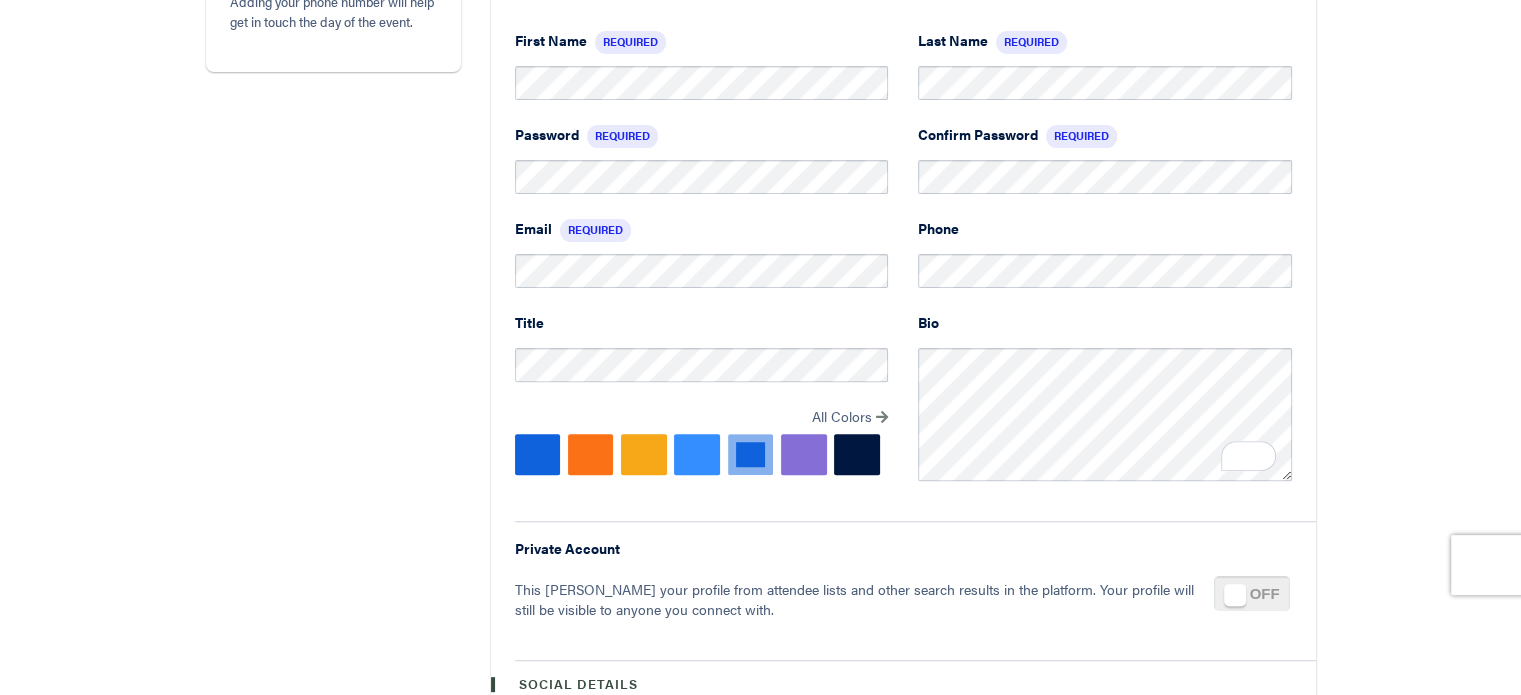 click at bounding box center (538, 454) 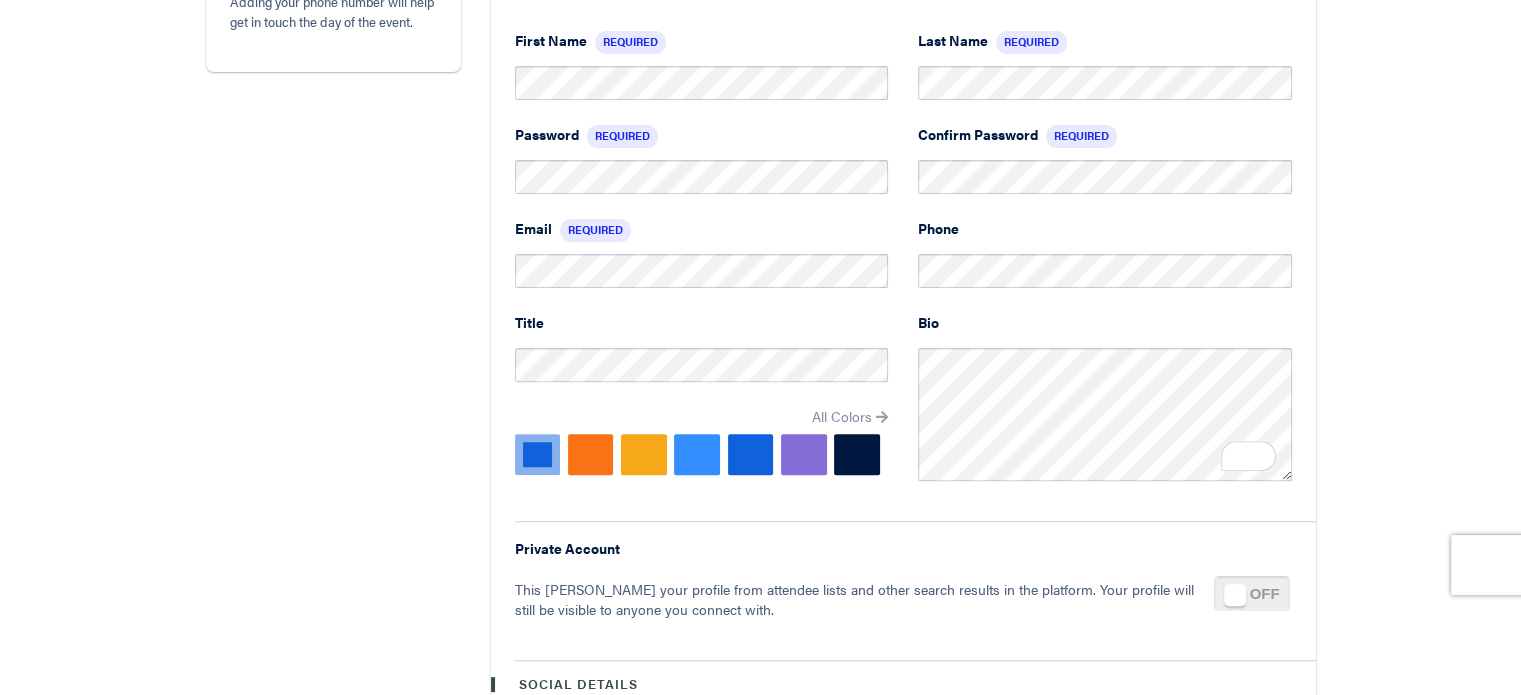 click on "All Colors" at bounding box center [842, 416] 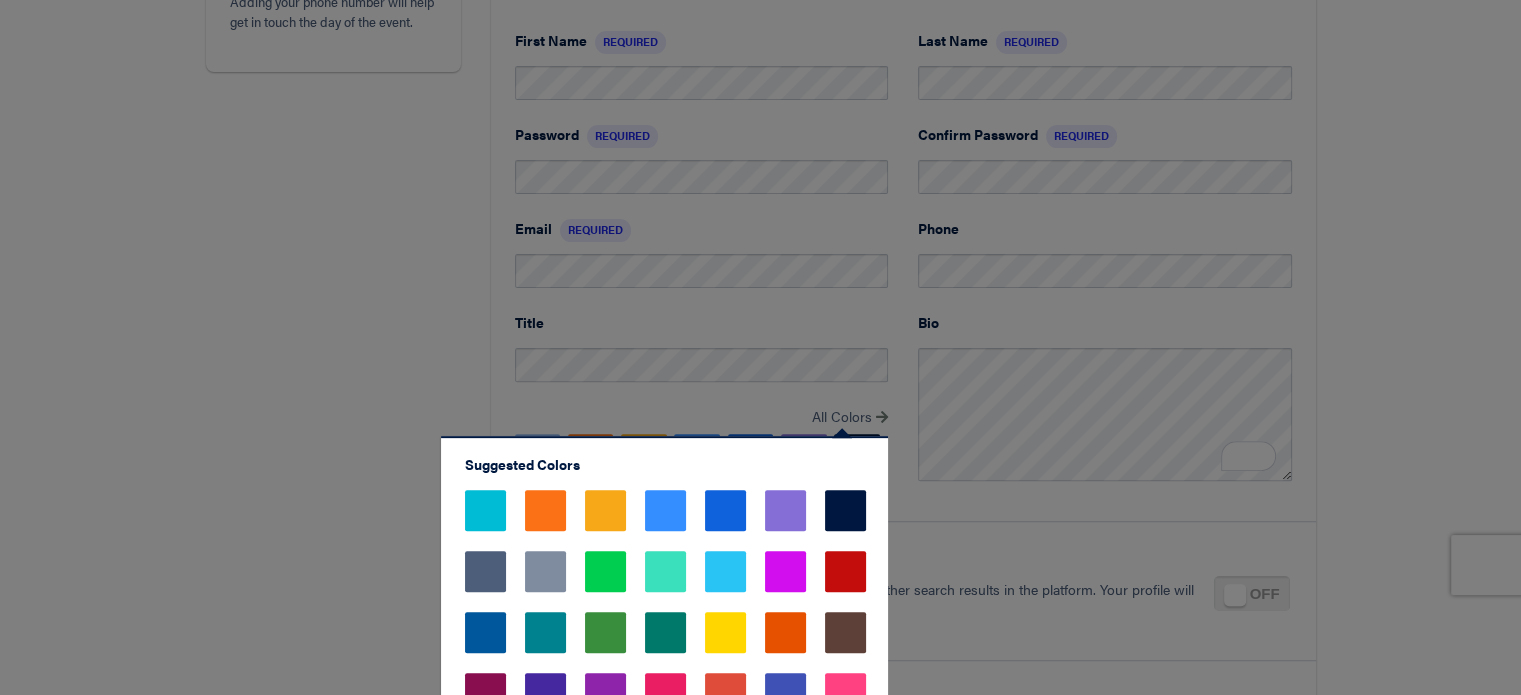 drag, startPoint x: 725, startPoint y: 511, endPoint x: 713, endPoint y: 511, distance: 12 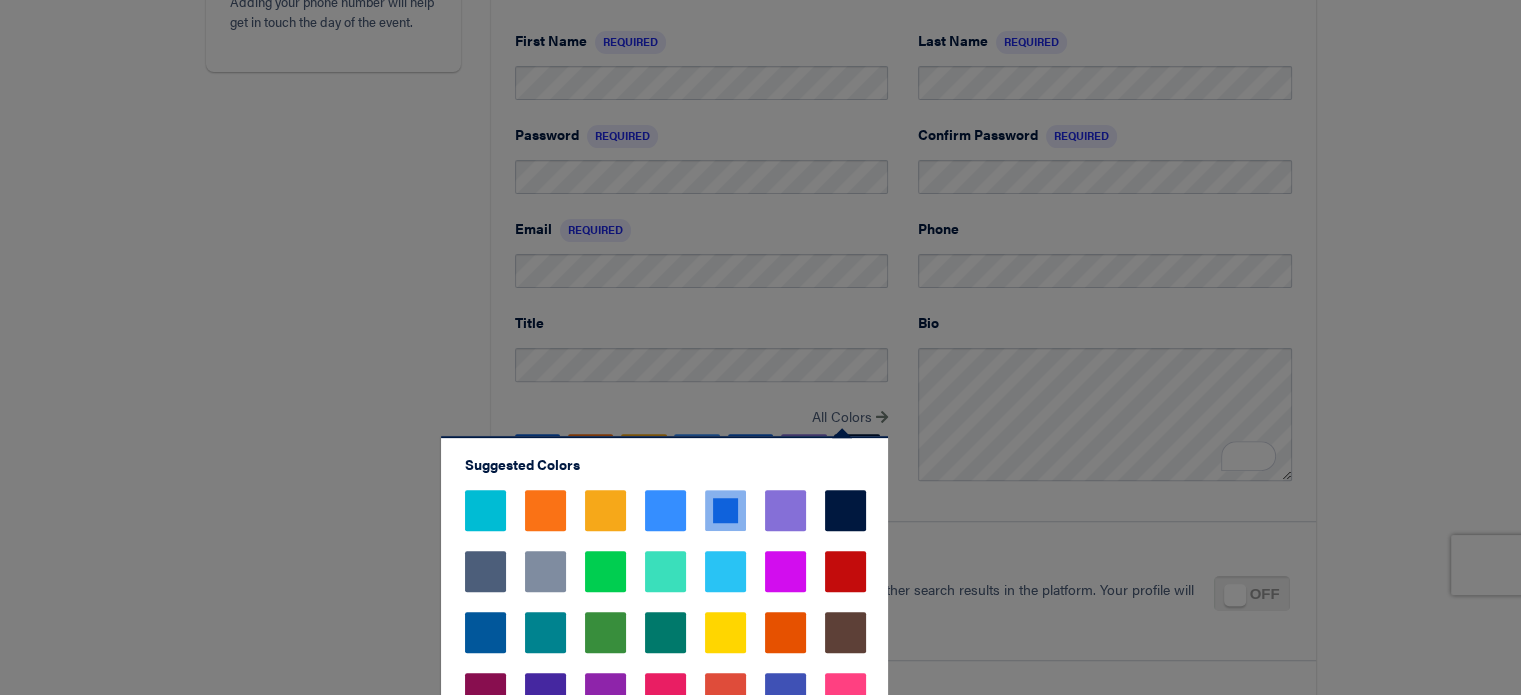 click at bounding box center (760, 347) 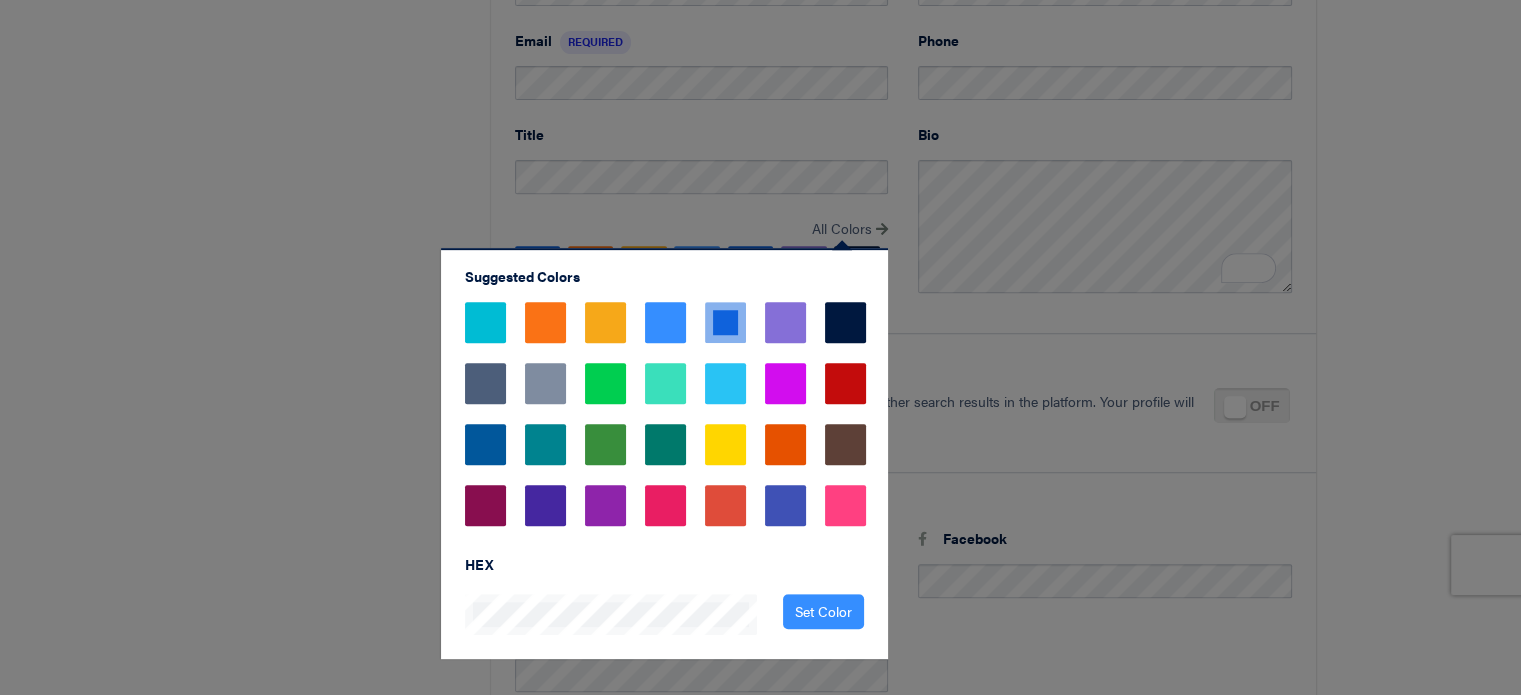 scroll, scrollTop: 900, scrollLeft: 0, axis: vertical 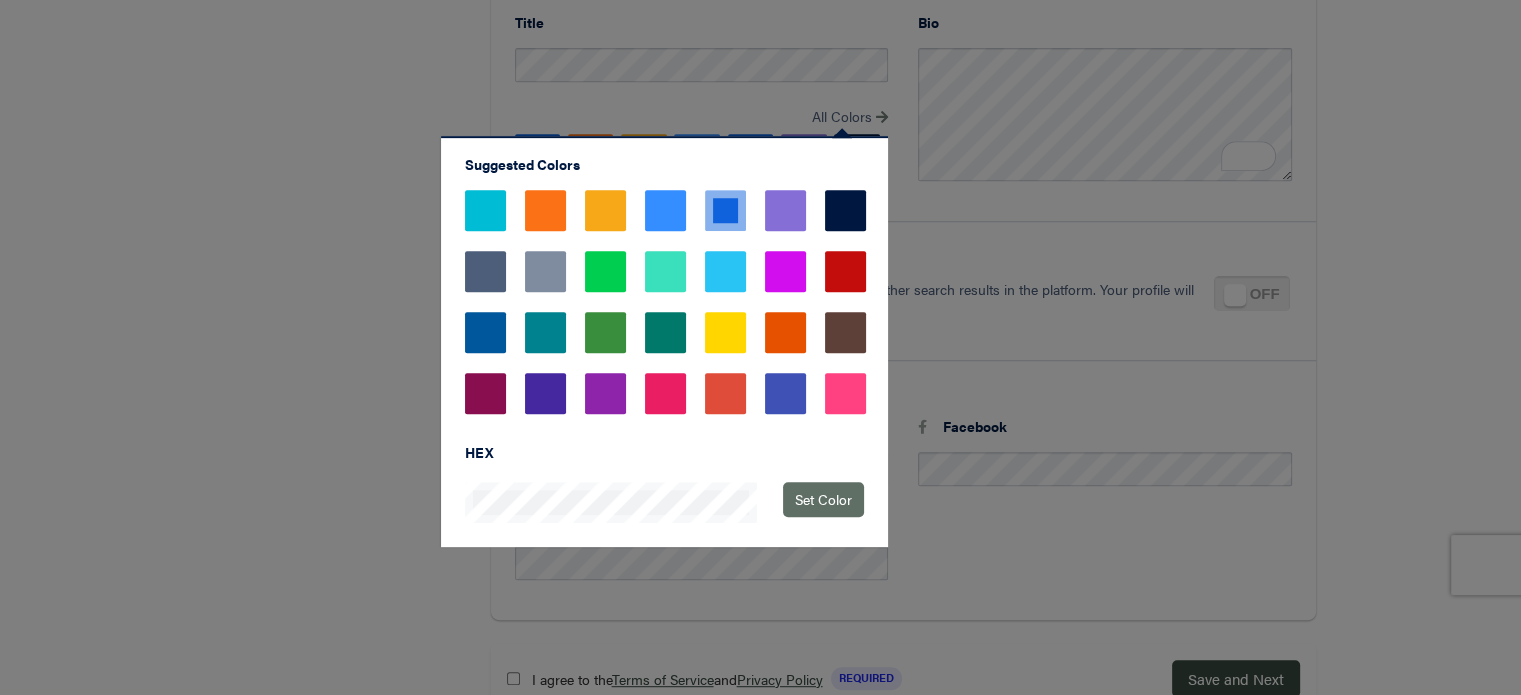 click on "Set Color" at bounding box center [823, 499] 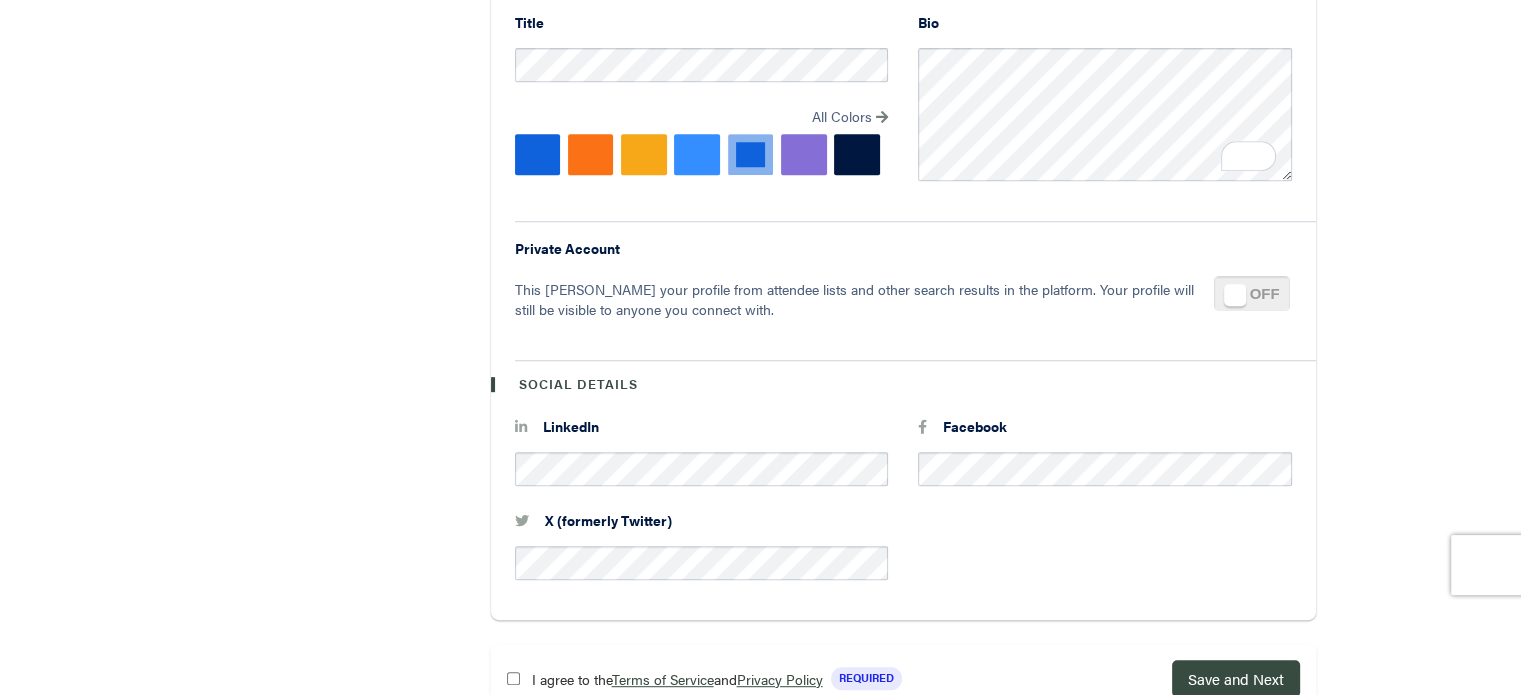 scroll, scrollTop: 984, scrollLeft: 0, axis: vertical 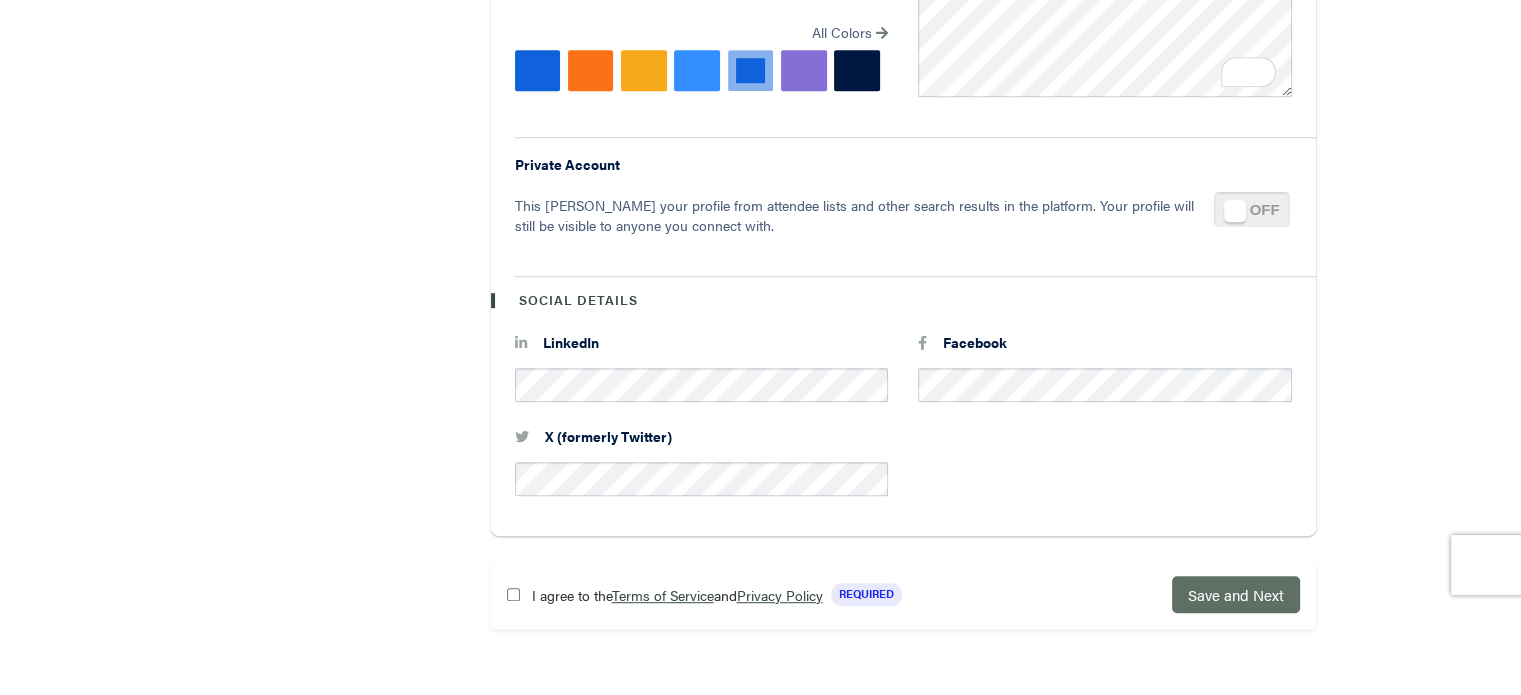 click on "Save and Next" at bounding box center (1236, 594) 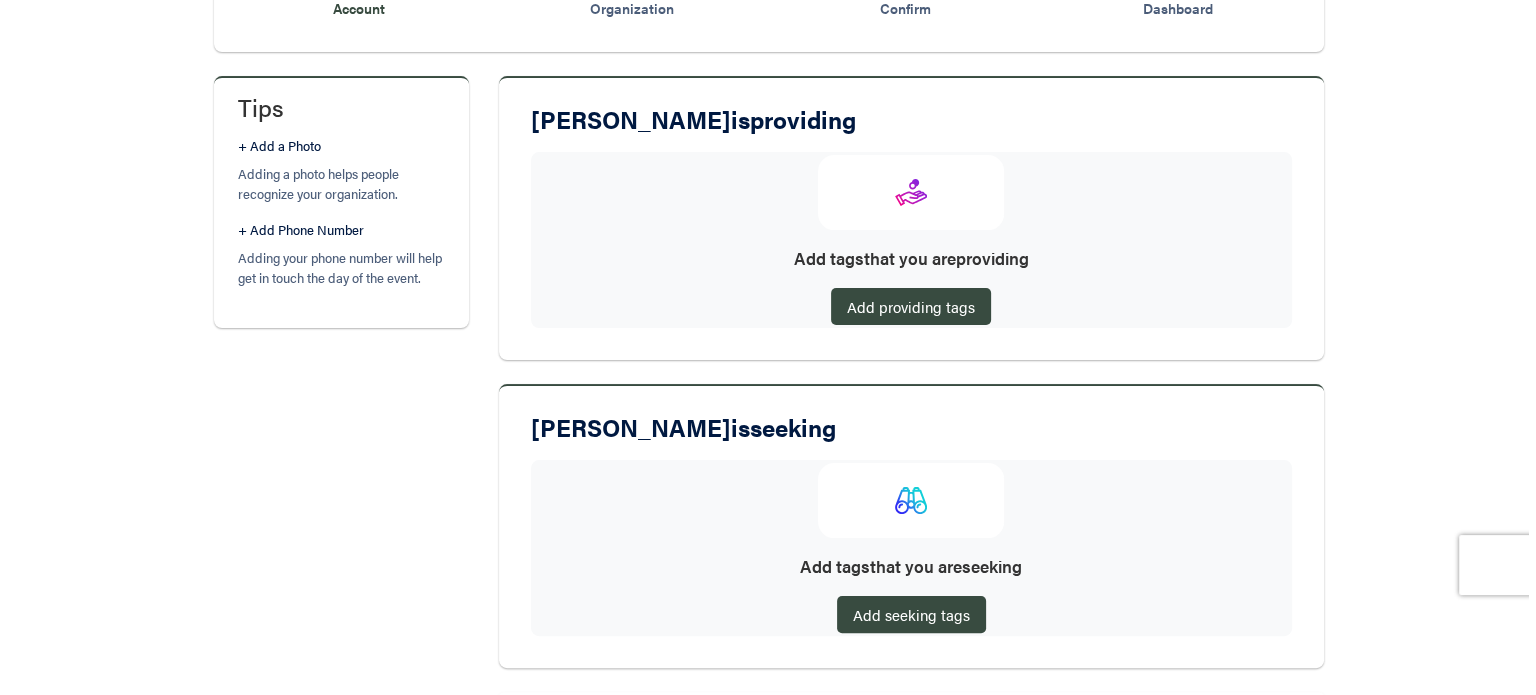 scroll, scrollTop: 376, scrollLeft: 0, axis: vertical 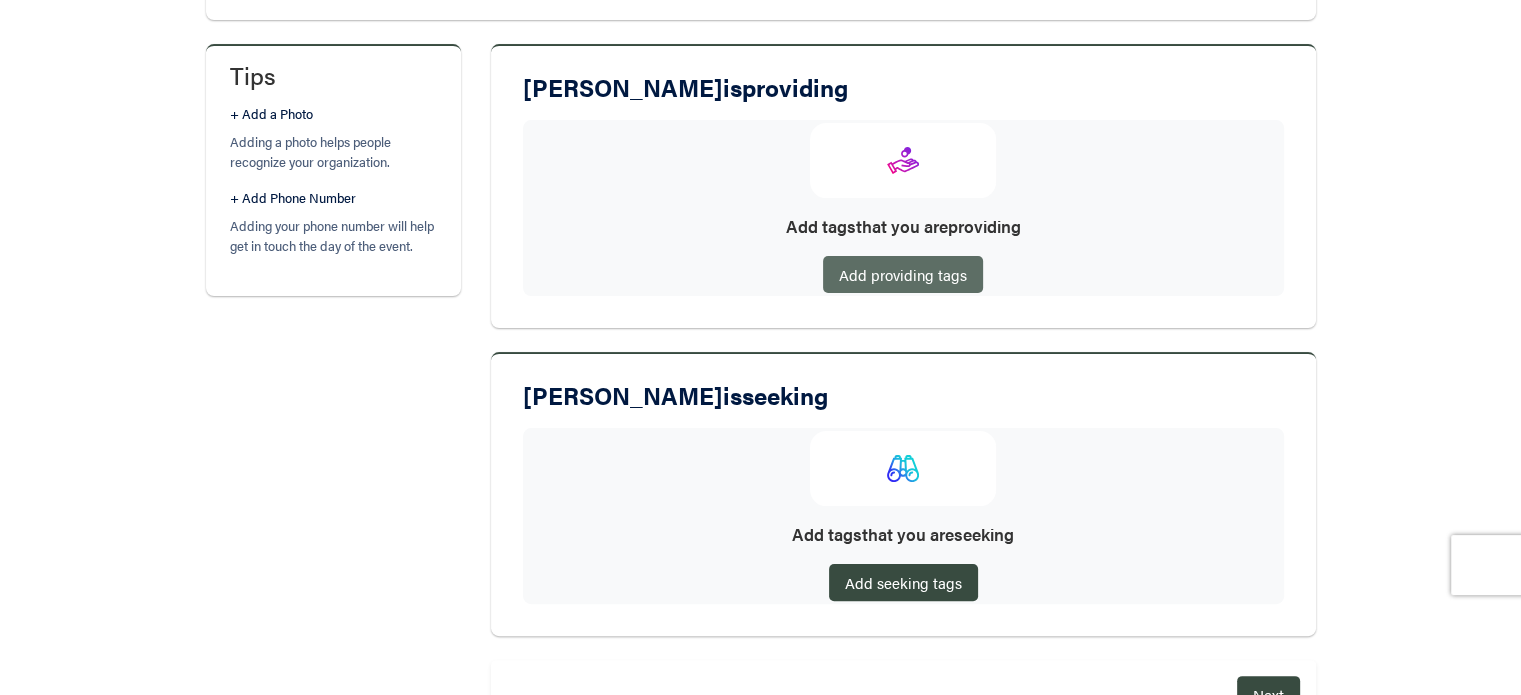 click on "Add    providing   tags" at bounding box center [903, 274] 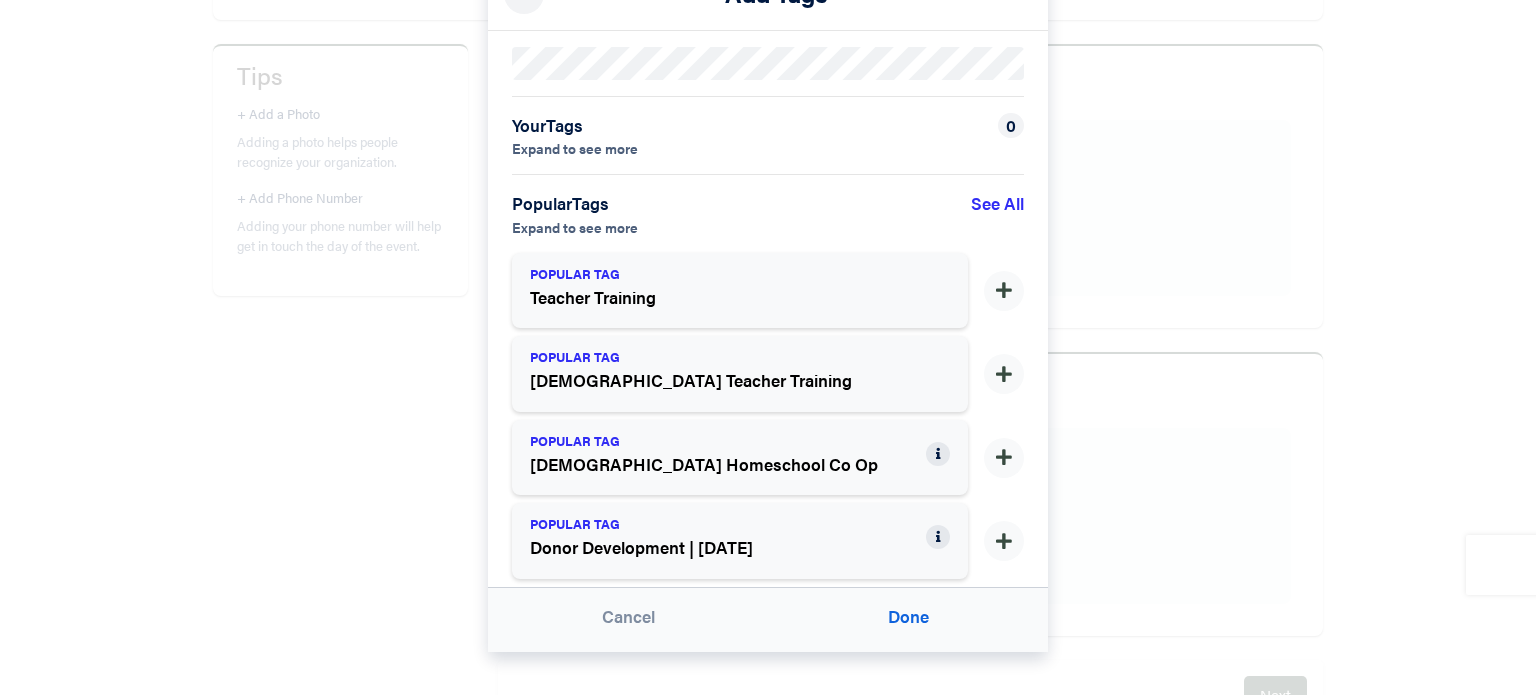 click on "Expand to see more" at bounding box center [575, 148] 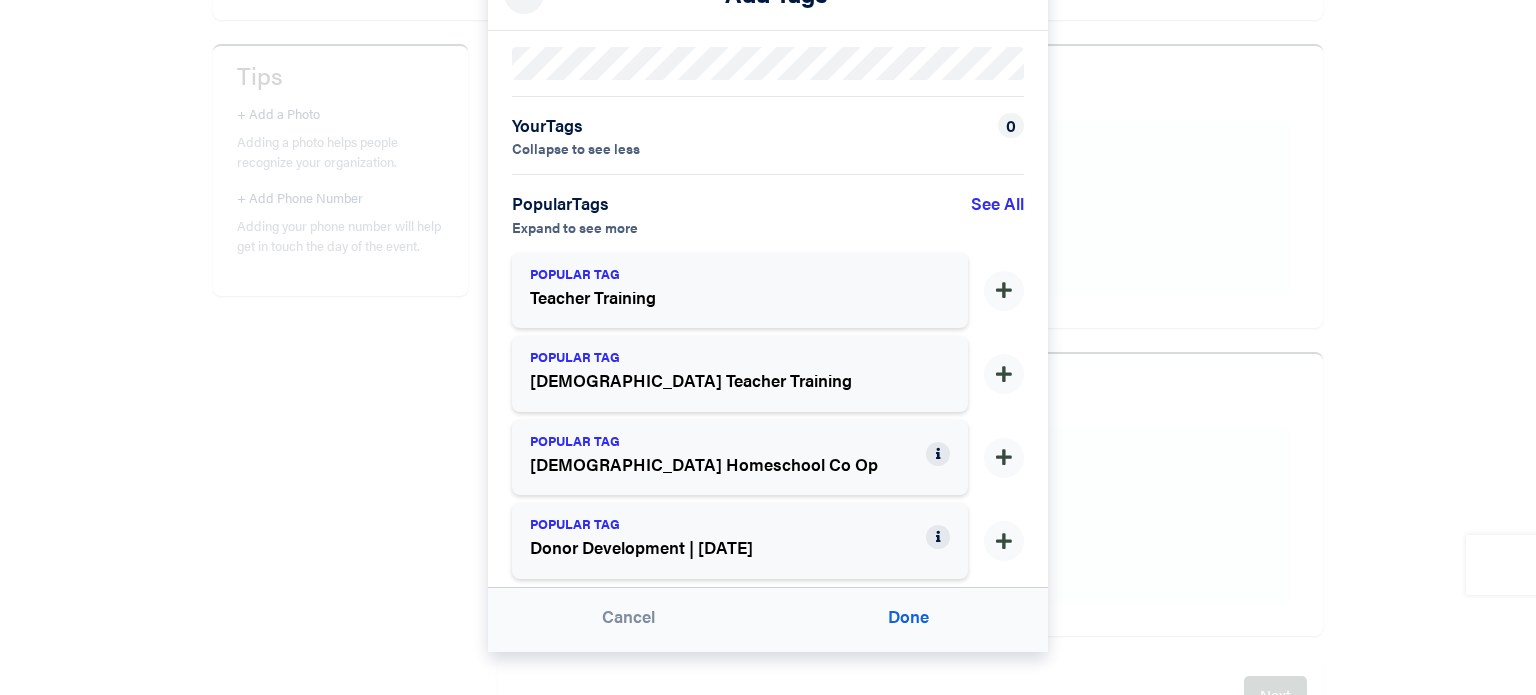 click on "Collapse to see less" at bounding box center (576, 148) 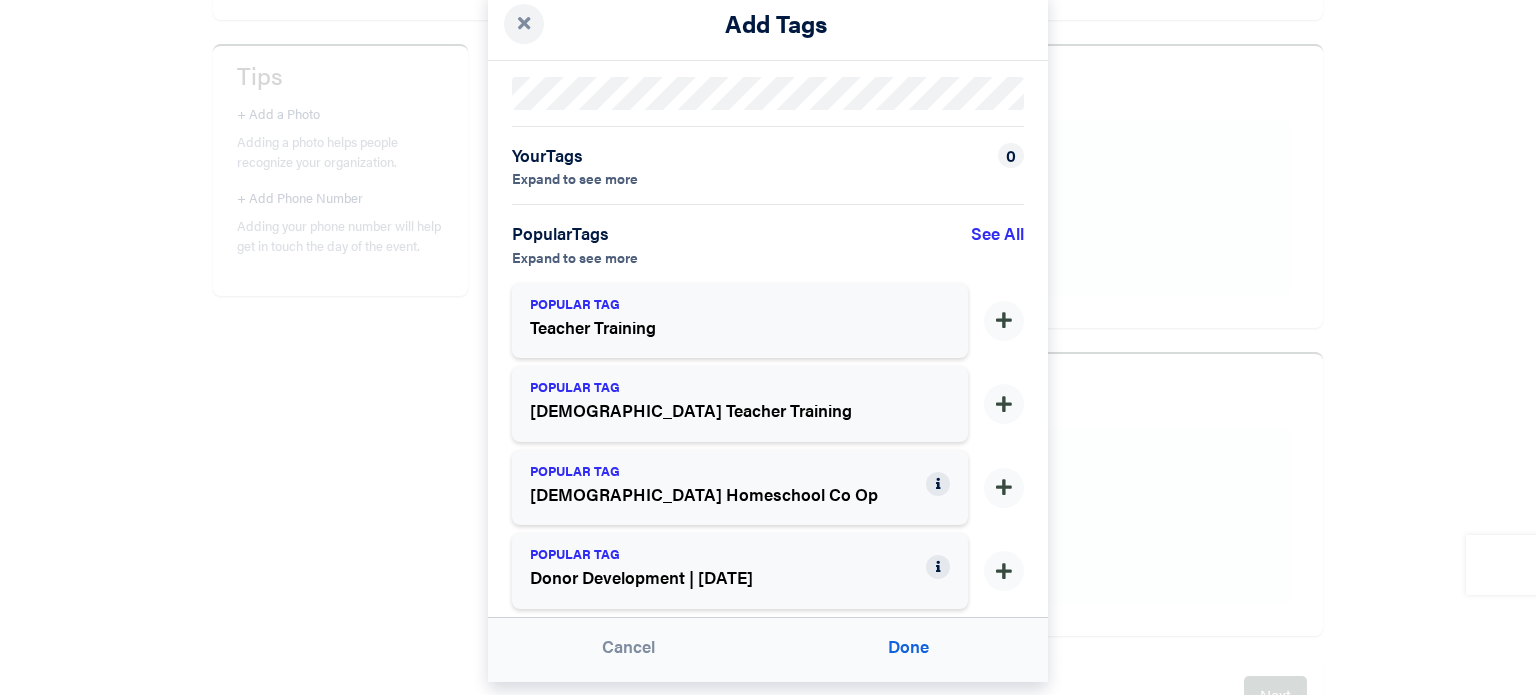 scroll, scrollTop: 90, scrollLeft: 0, axis: vertical 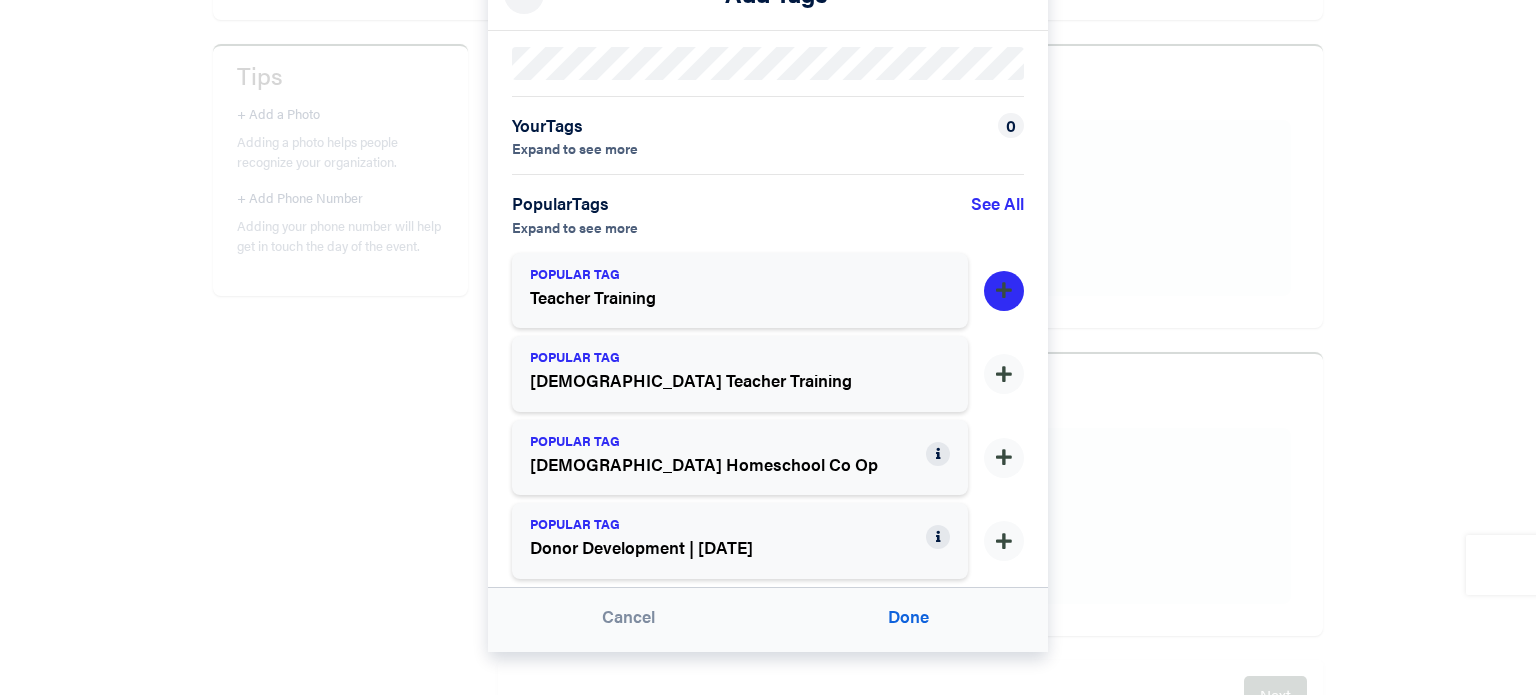 click at bounding box center (1004, 291) 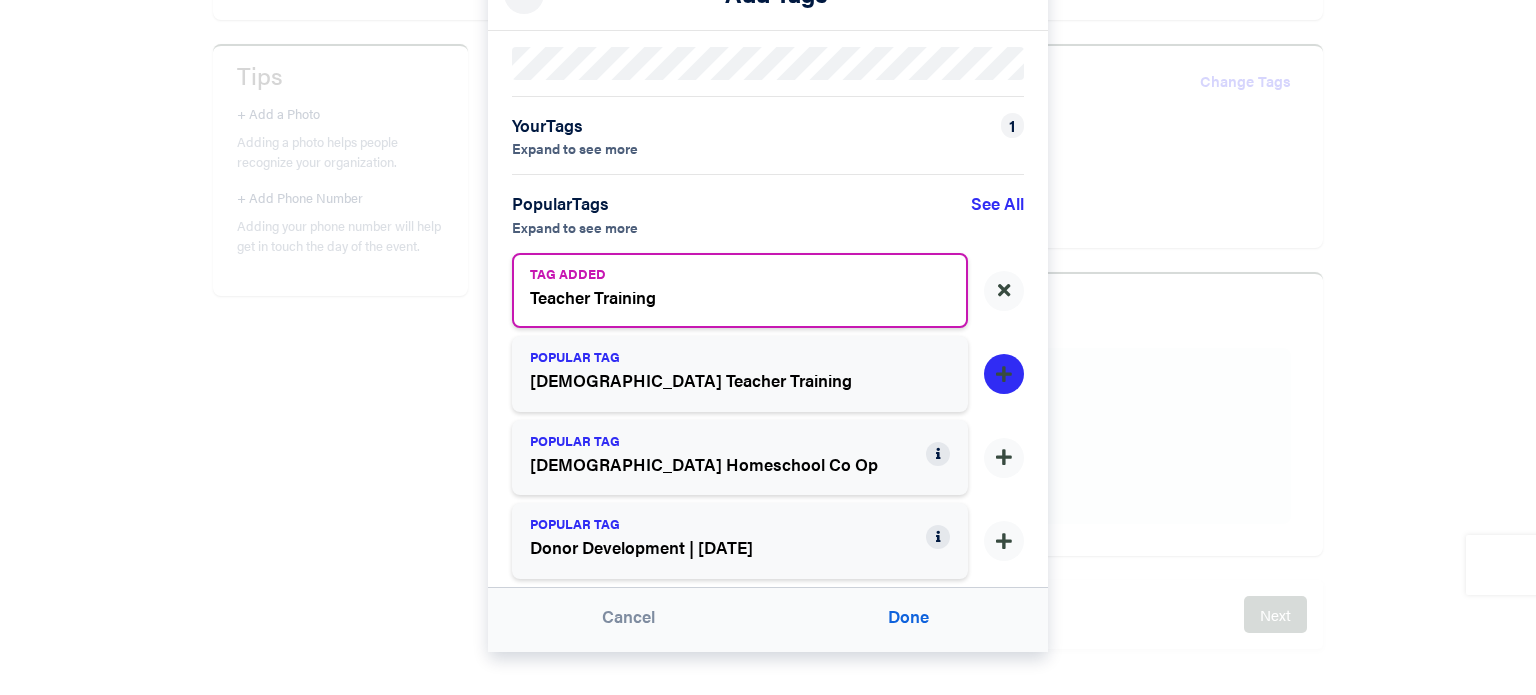 click at bounding box center (1004, 375) 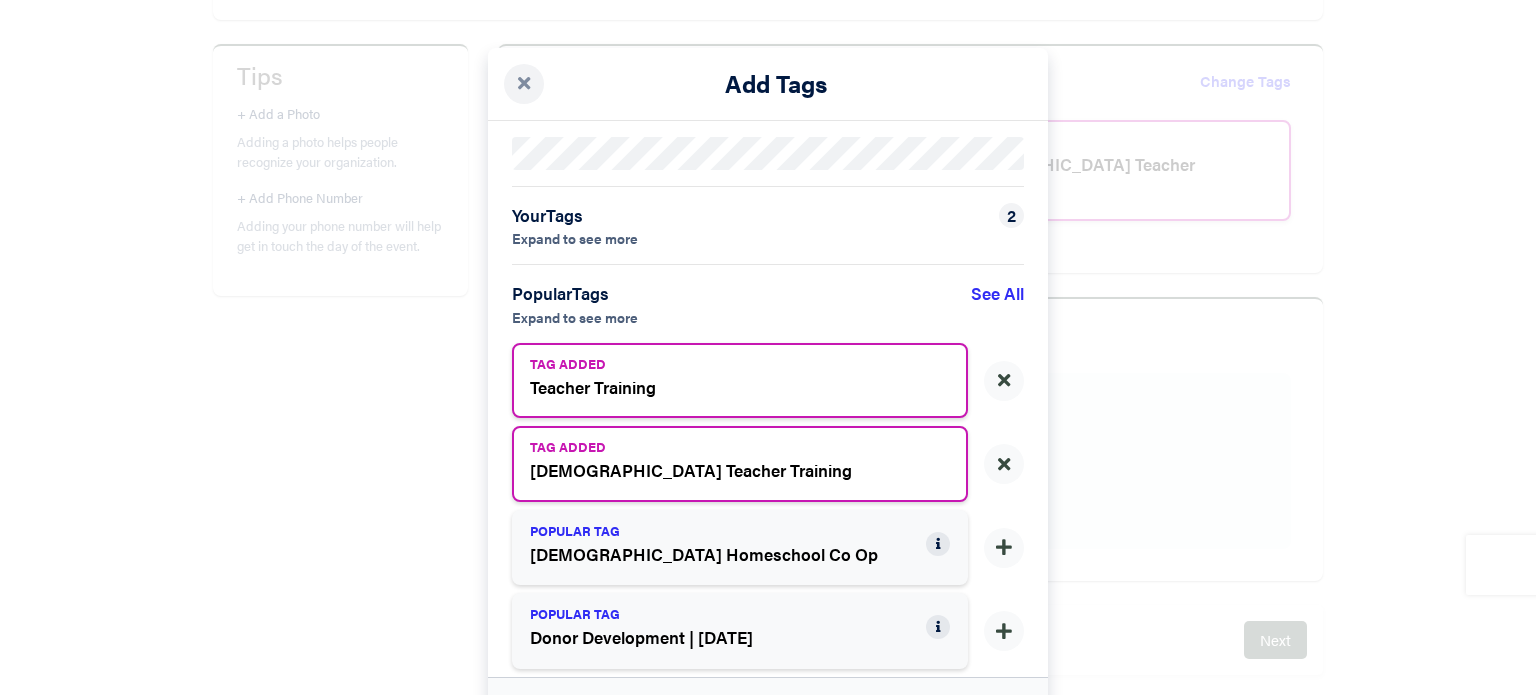scroll, scrollTop: 0, scrollLeft: 0, axis: both 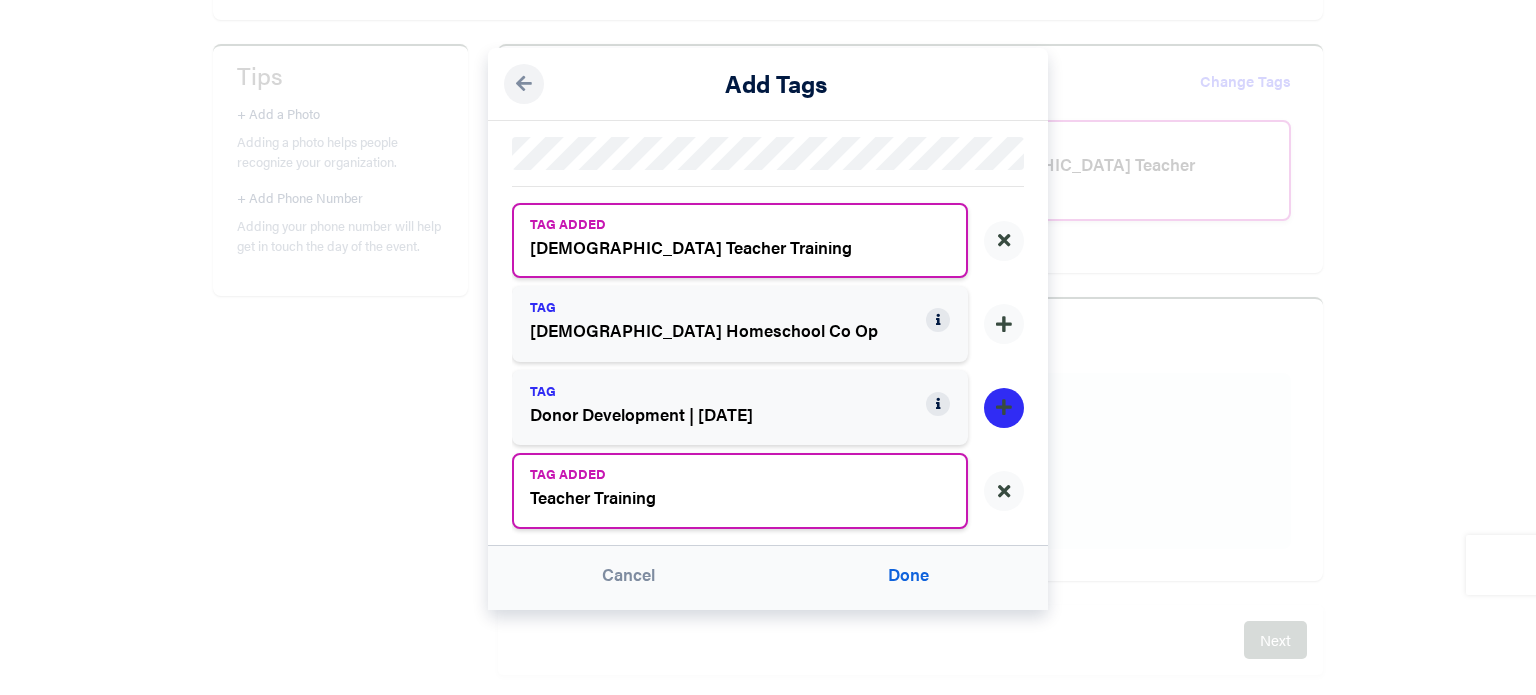 click at bounding box center (1004, 408) 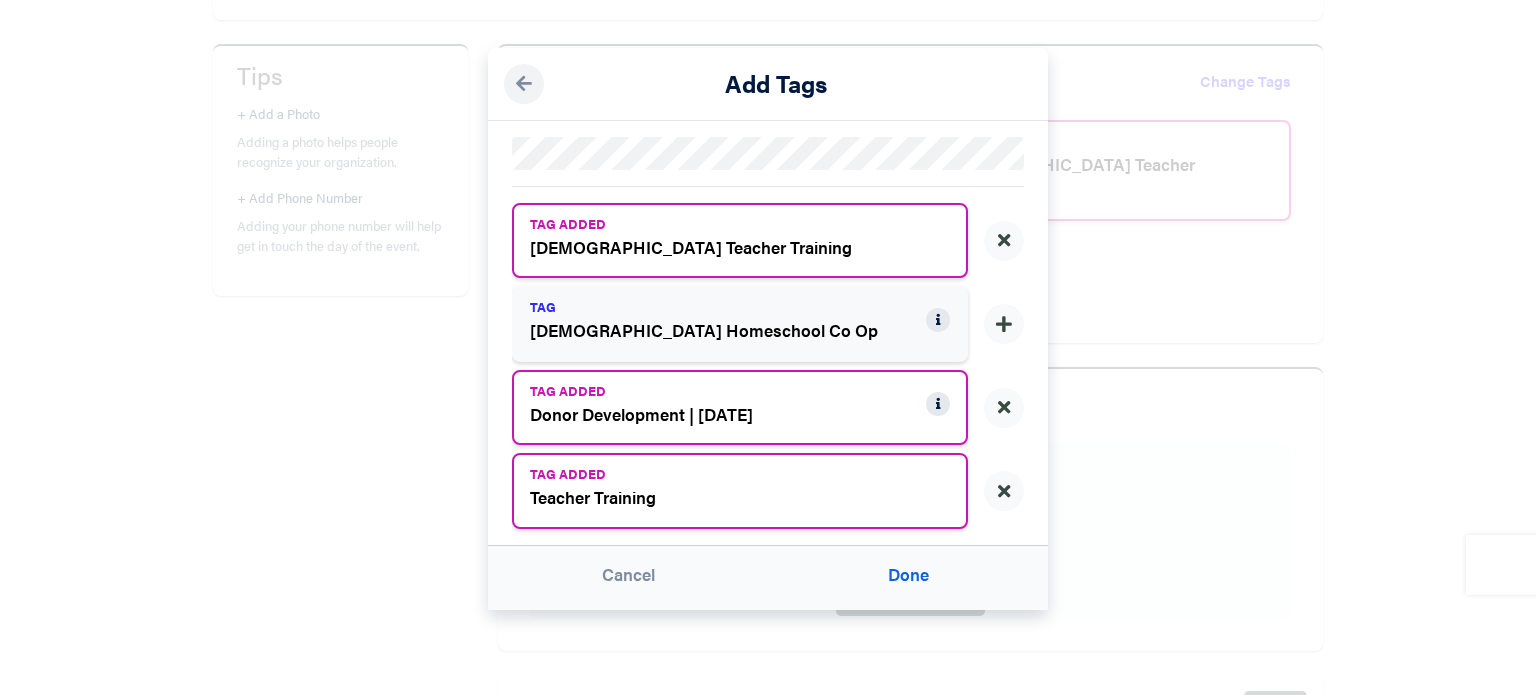 click on "Done" at bounding box center [908, 578] 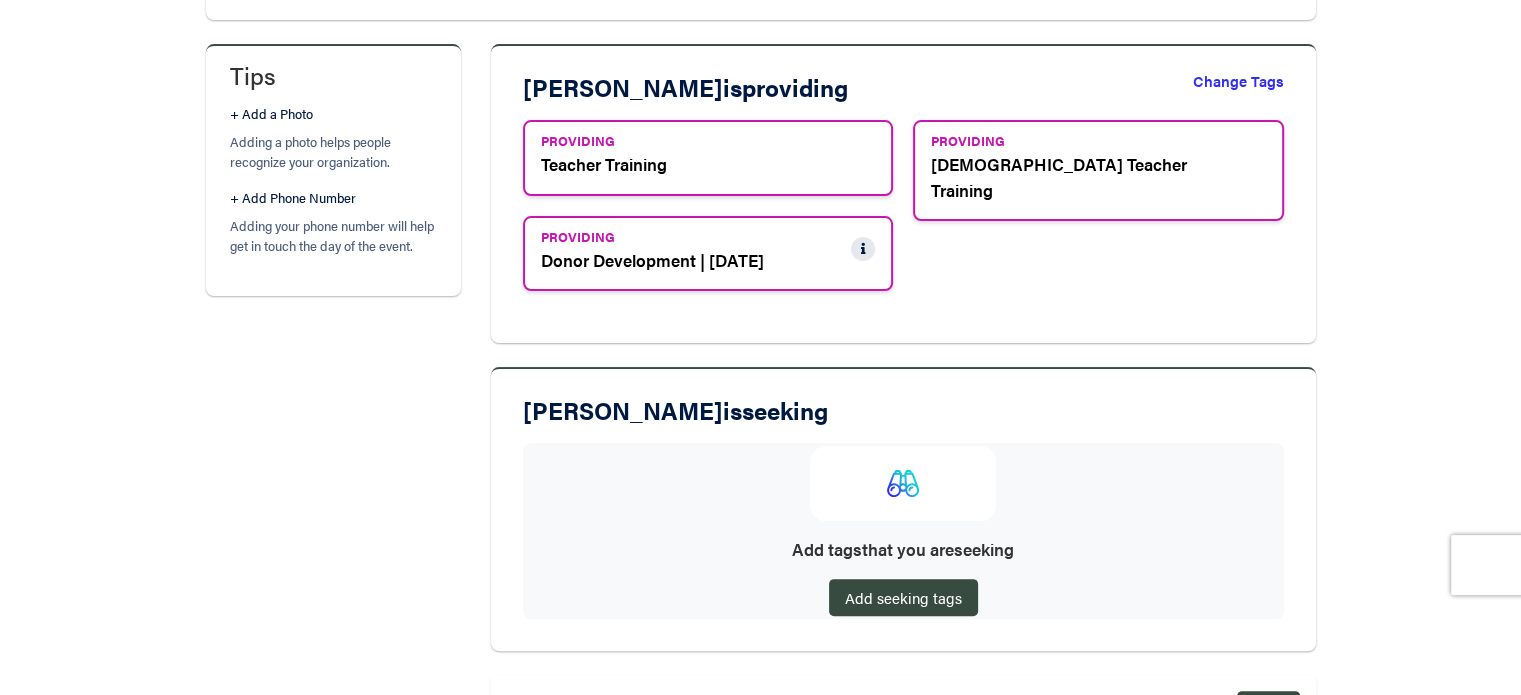 click on "Change    Tags" at bounding box center (1238, 95) 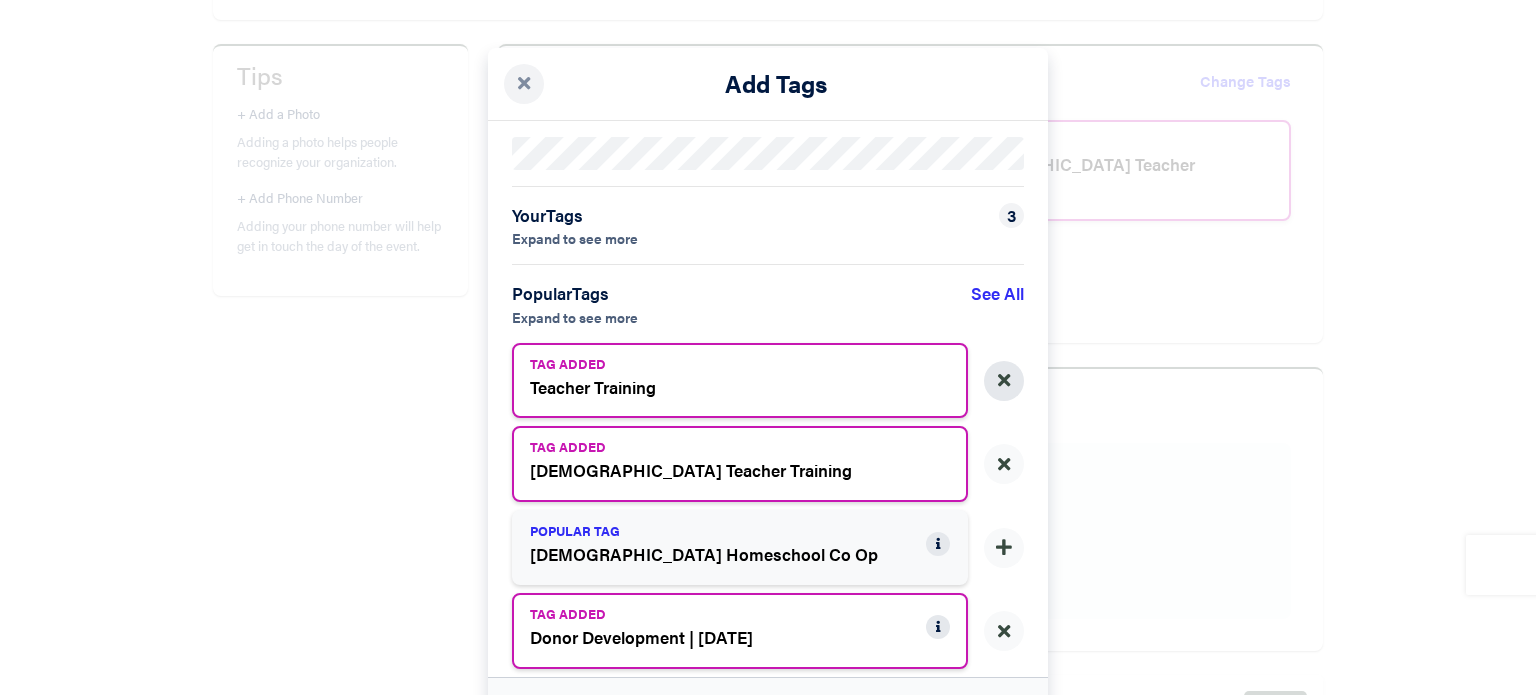 click at bounding box center [1004, 381] 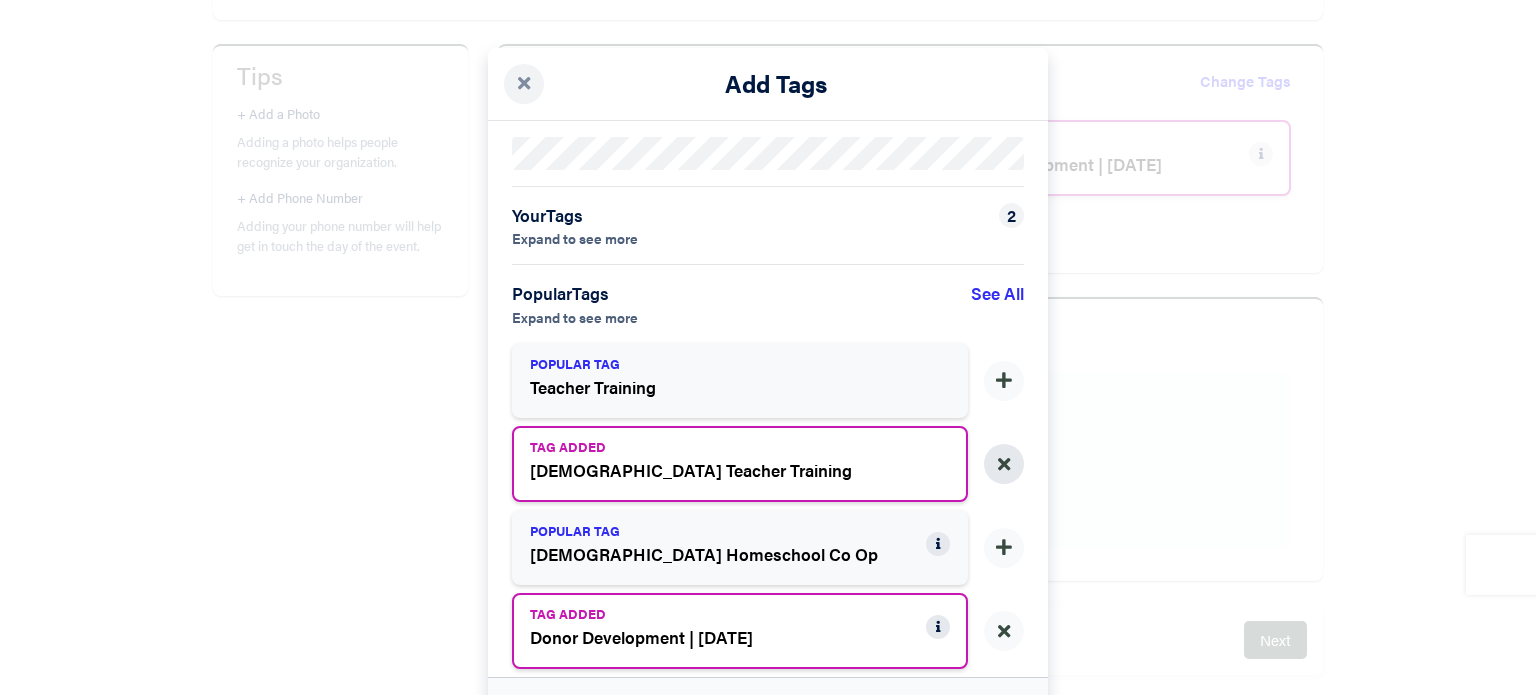click at bounding box center [1004, 465] 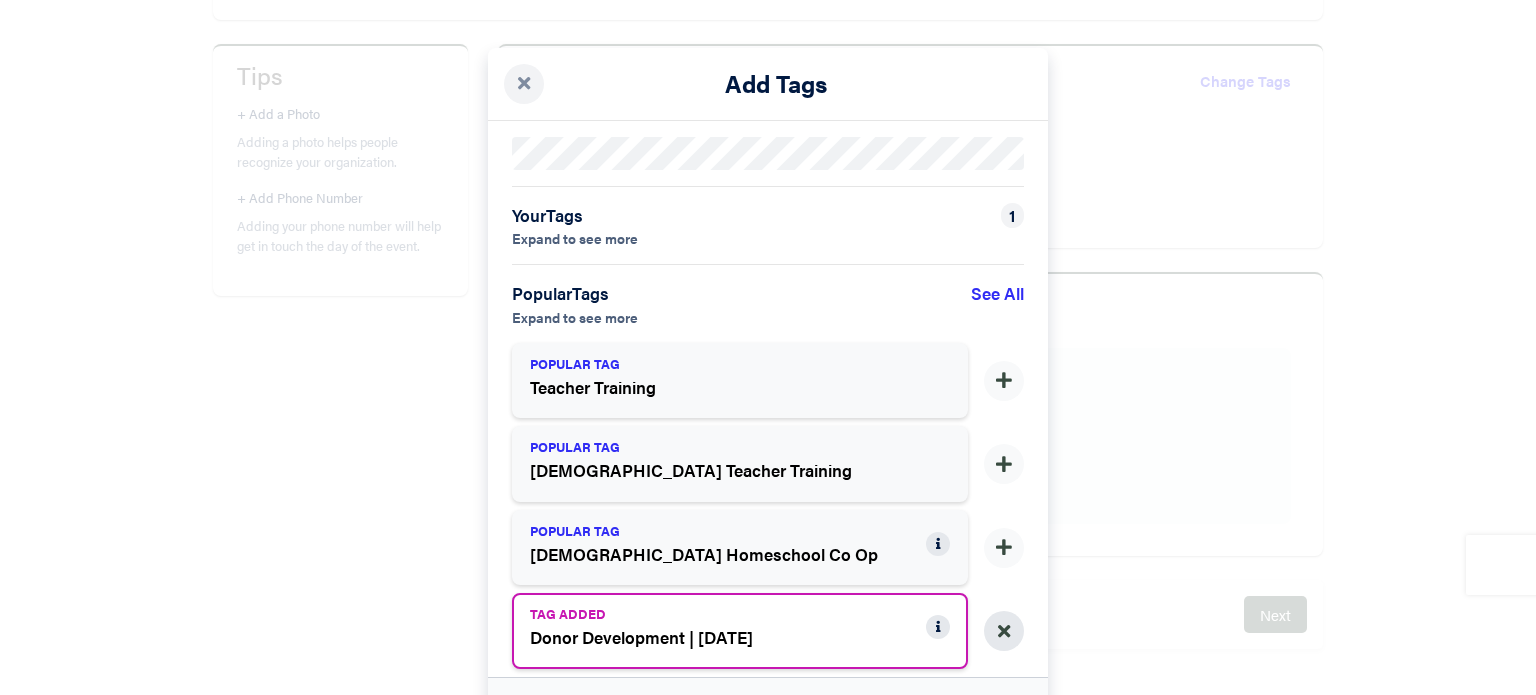 click at bounding box center (1004, 631) 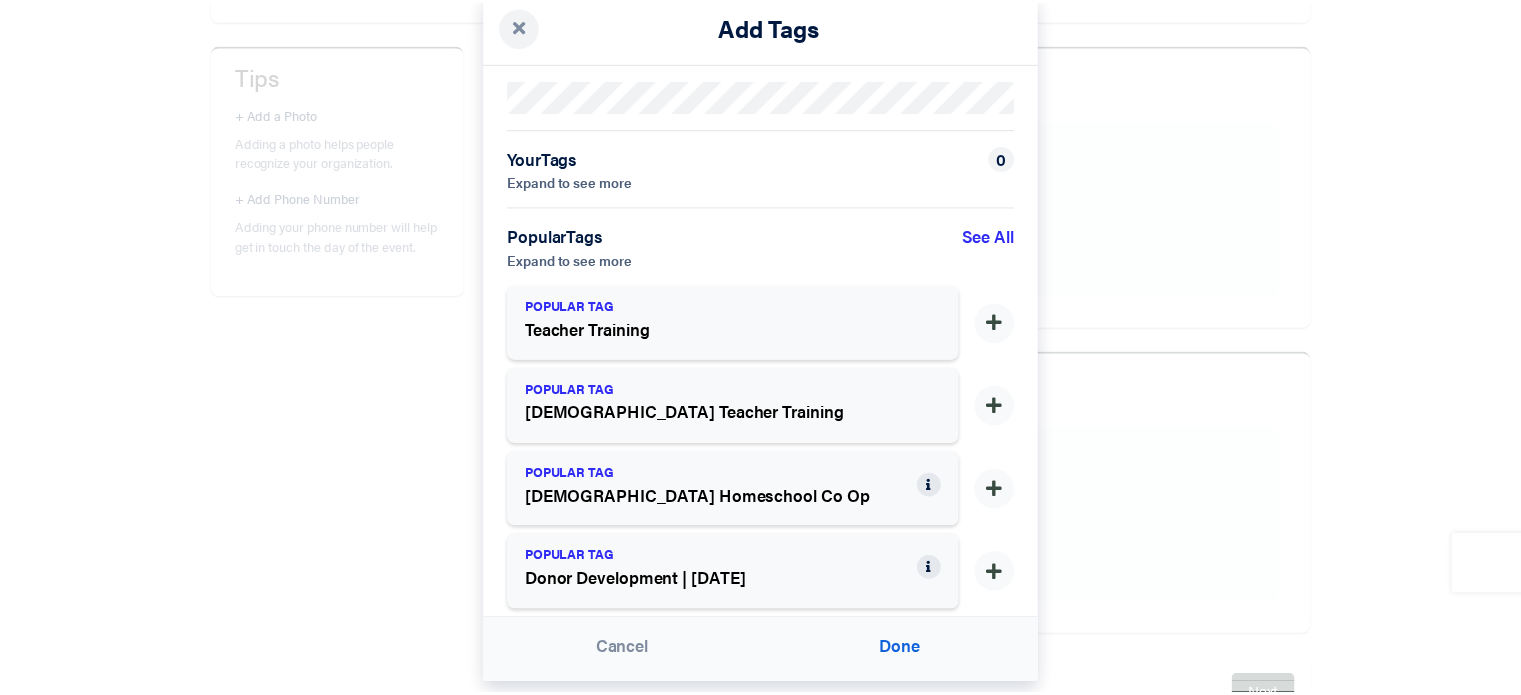 scroll, scrollTop: 90, scrollLeft: 0, axis: vertical 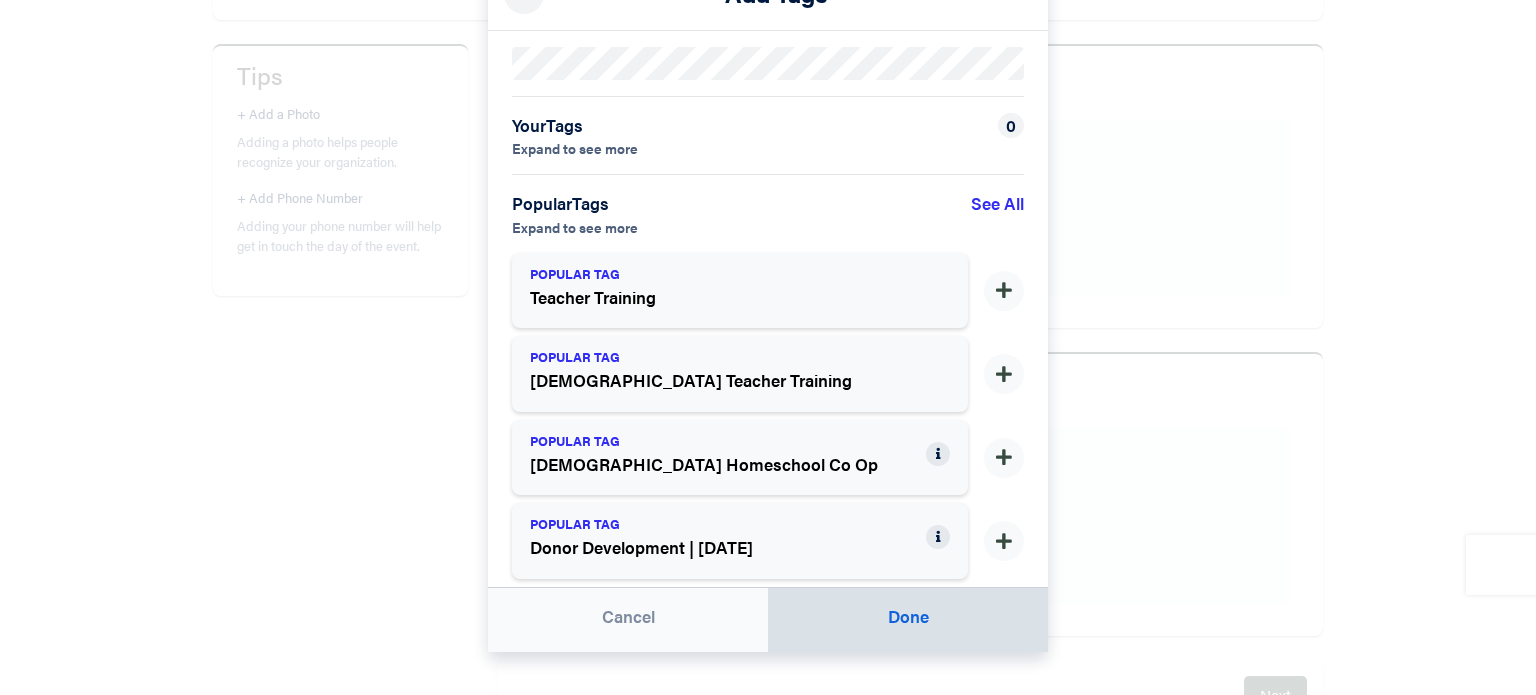 click on "Done" at bounding box center [908, 620] 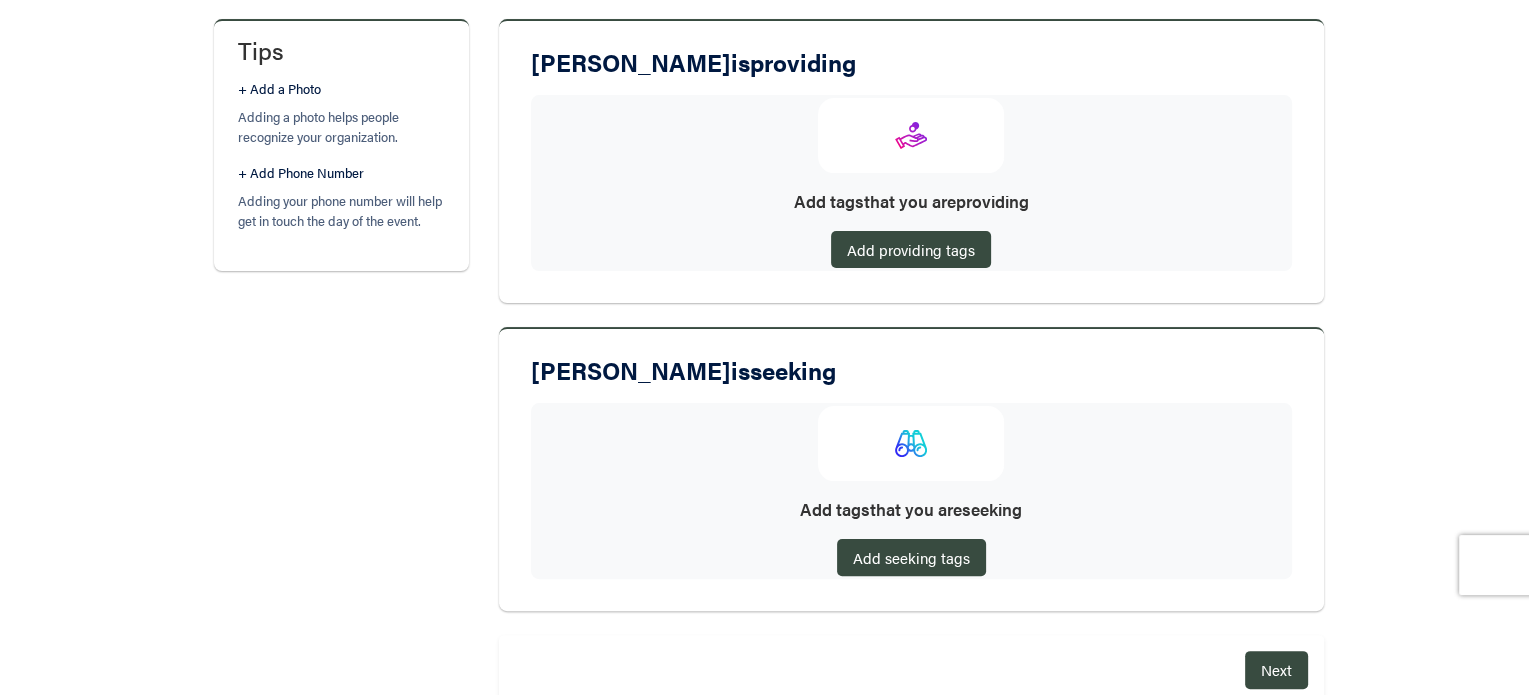scroll, scrollTop: 476, scrollLeft: 0, axis: vertical 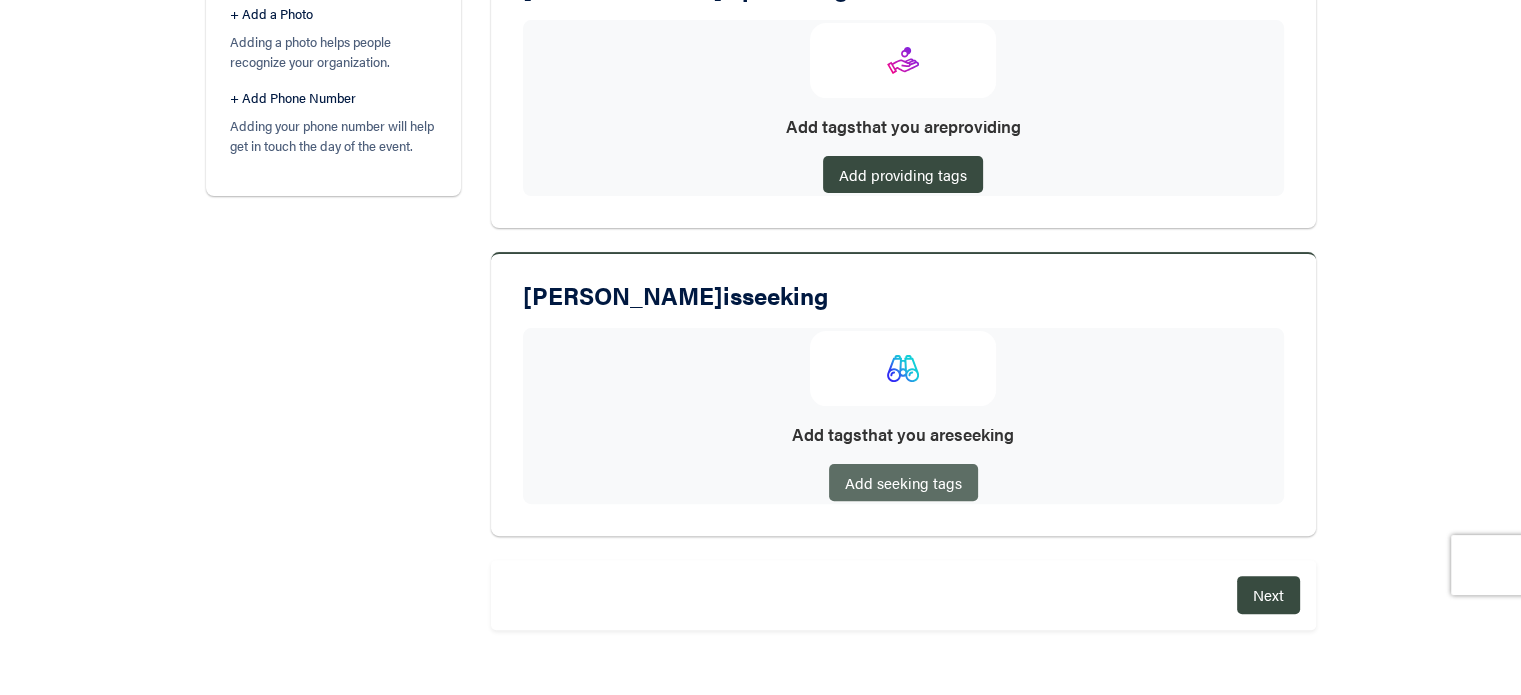 click on "Add    seeking   tags" at bounding box center [903, 482] 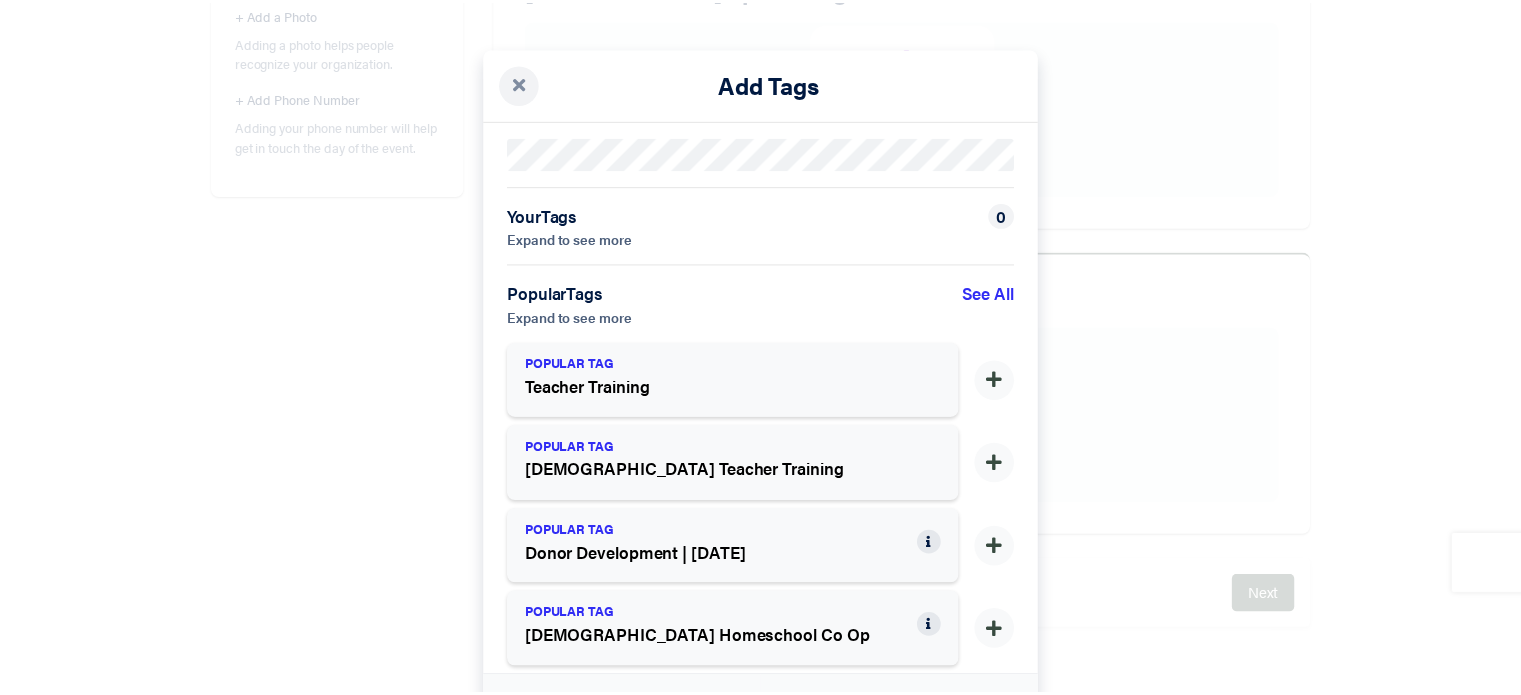 scroll, scrollTop: 90, scrollLeft: 0, axis: vertical 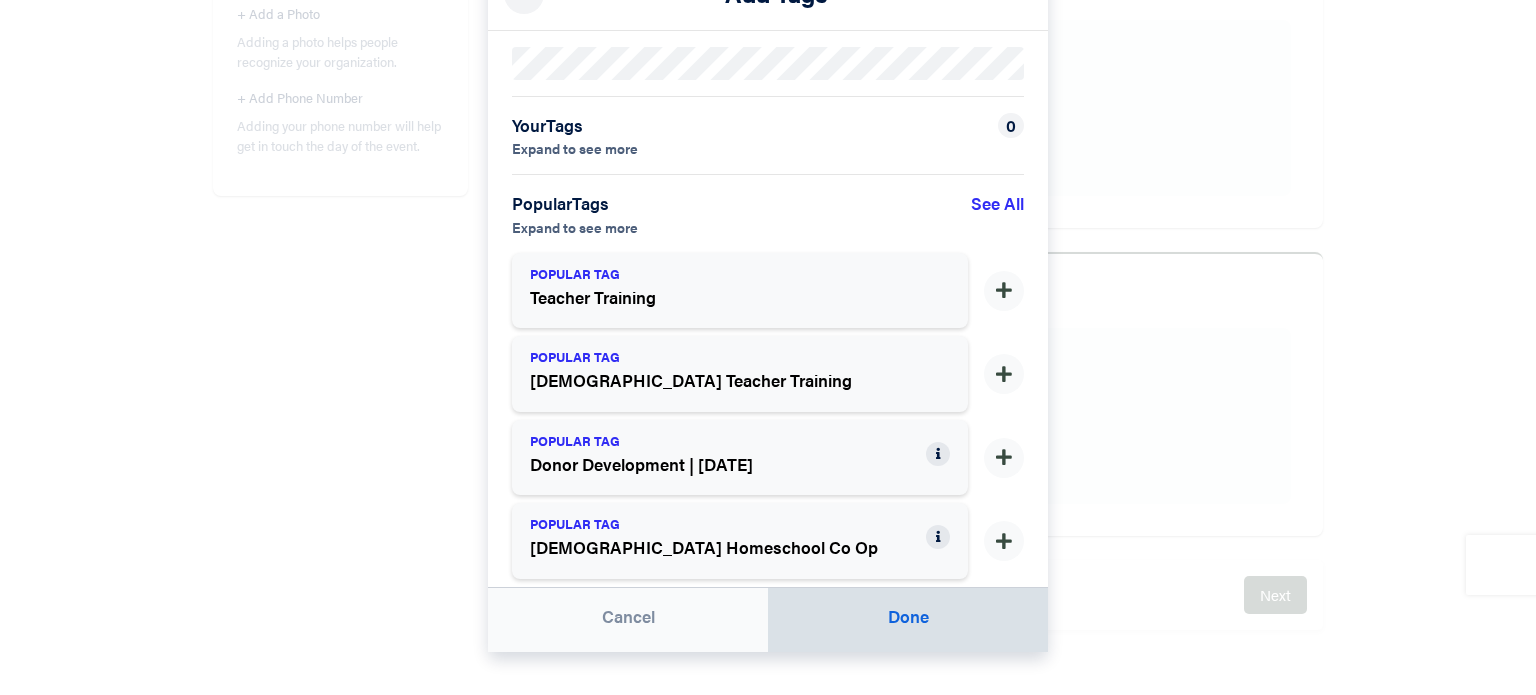 click on "Done" at bounding box center (908, 620) 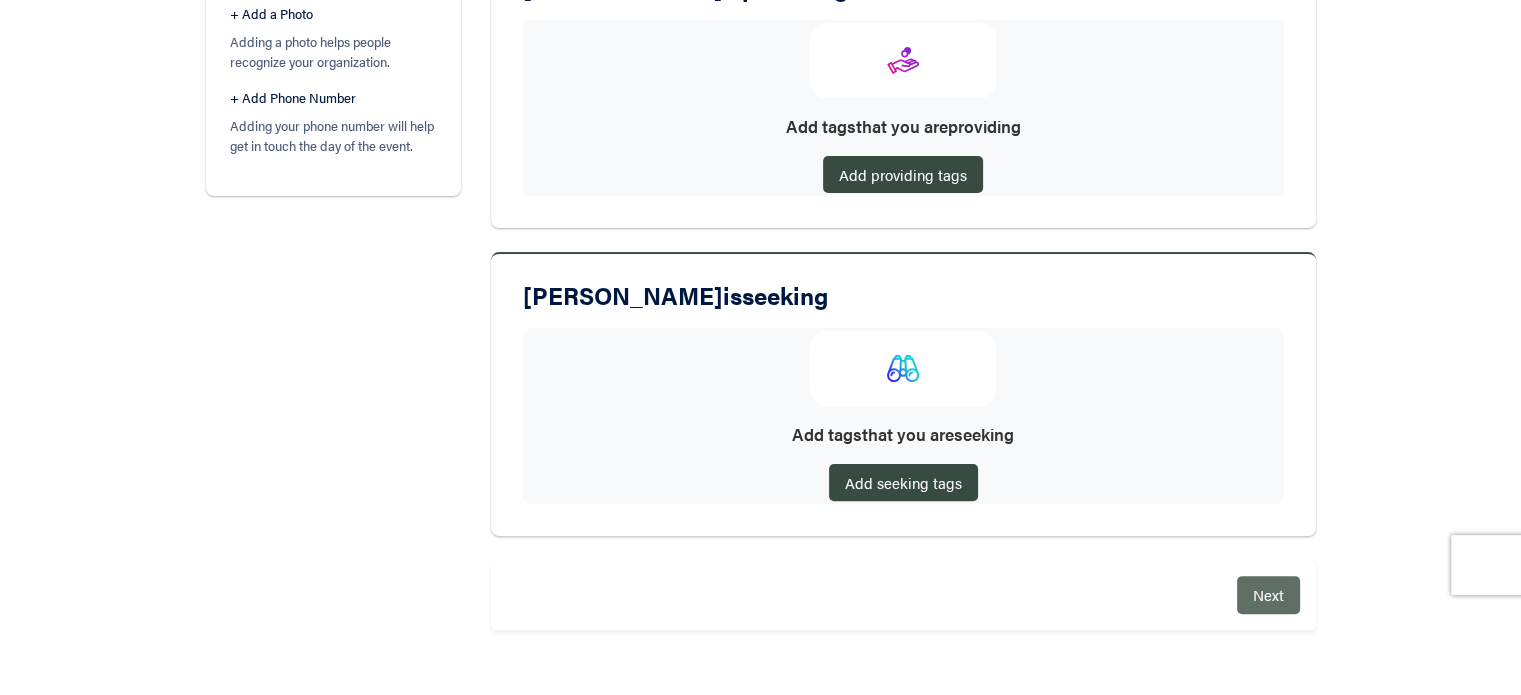click on "Next" at bounding box center (1268, 594) 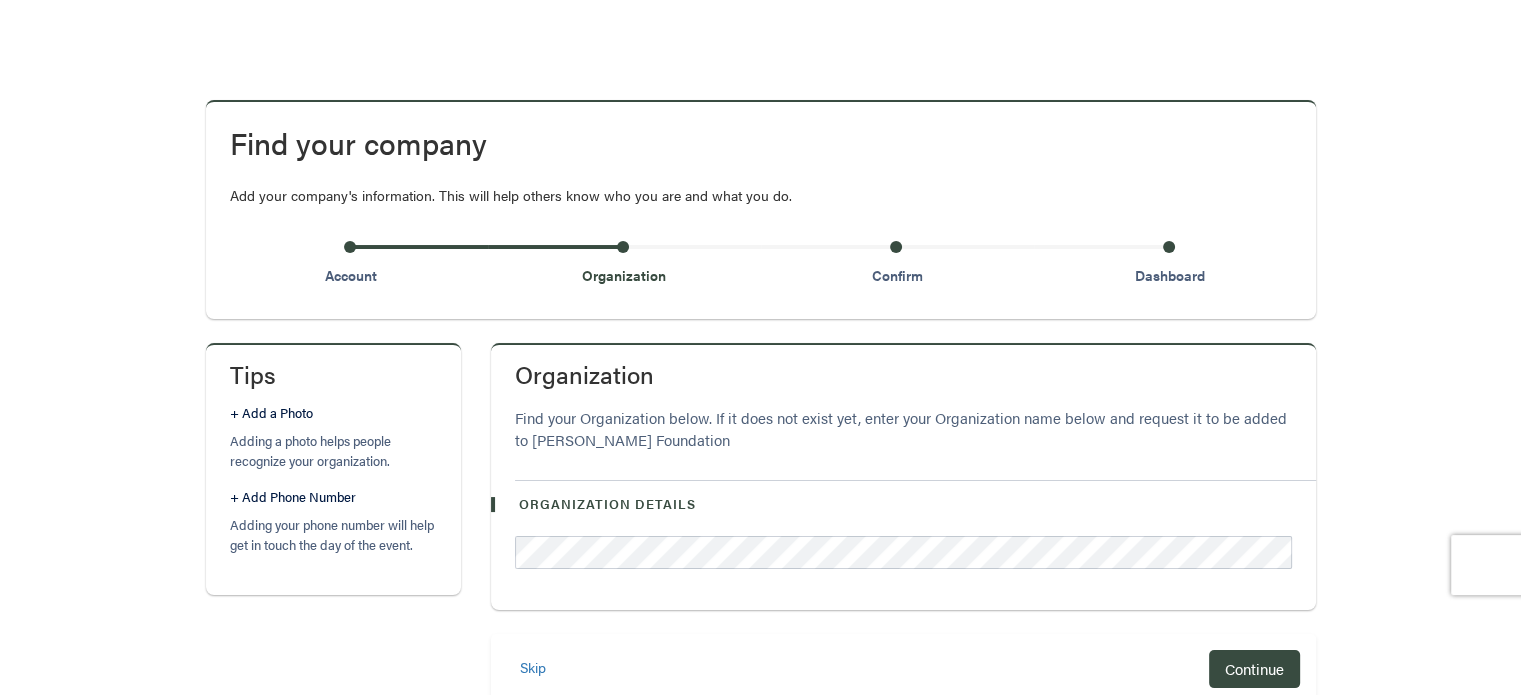 scroll, scrollTop: 100, scrollLeft: 0, axis: vertical 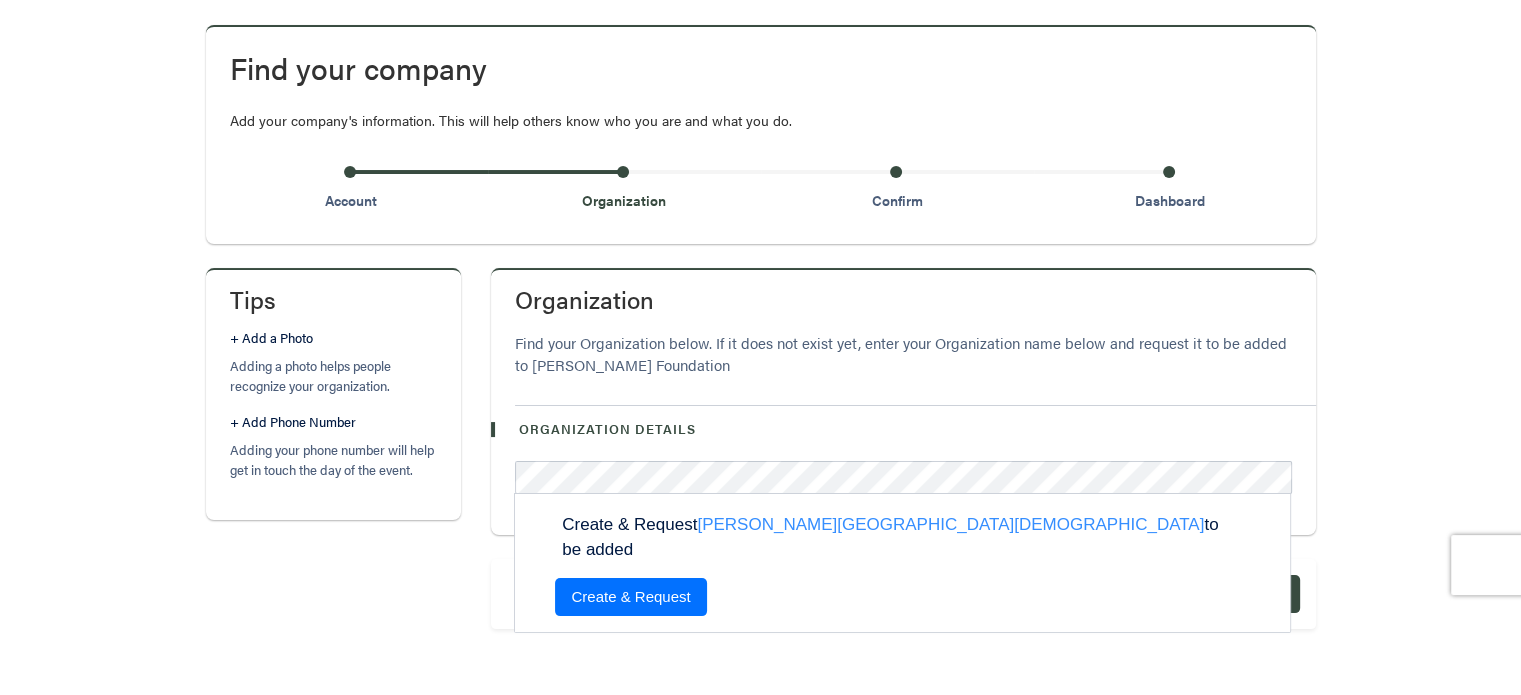 click on "Create & Request" at bounding box center [630, 597] 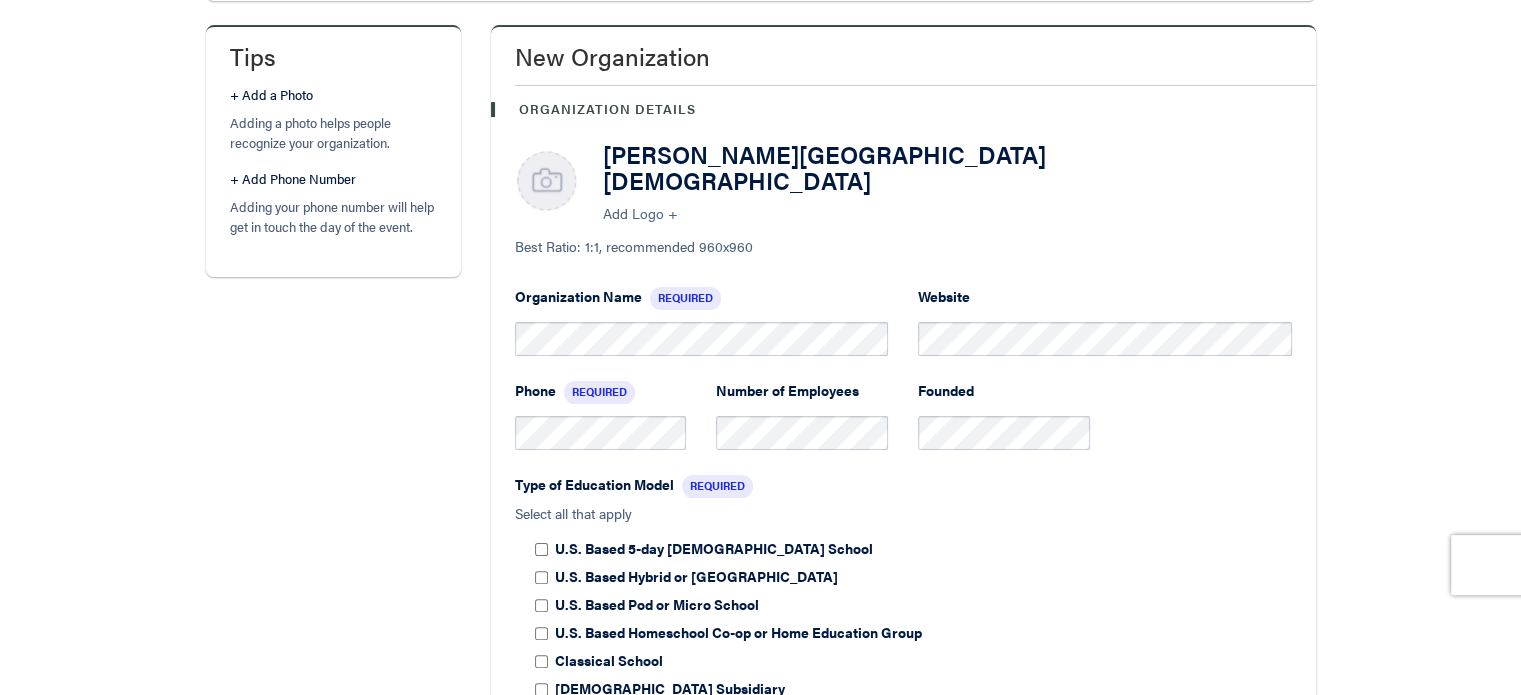 scroll, scrollTop: 400, scrollLeft: 0, axis: vertical 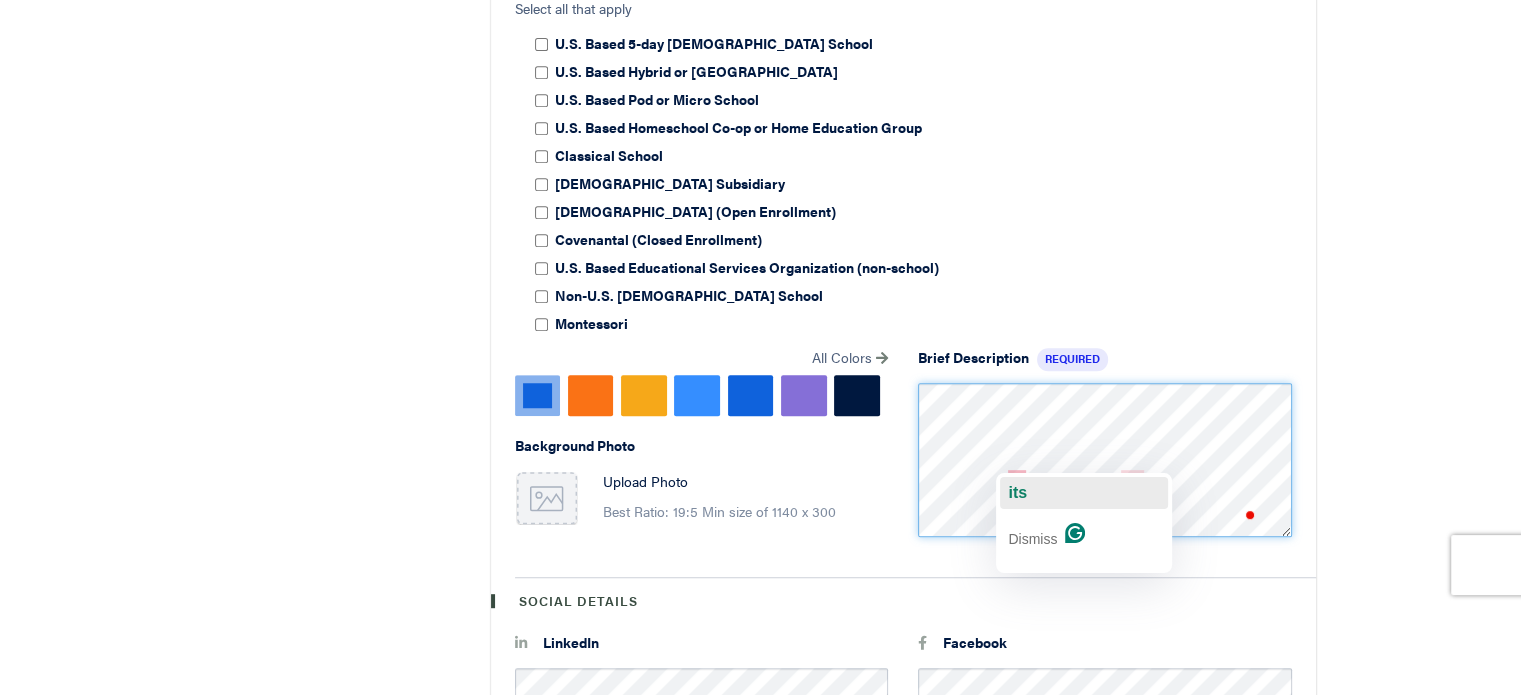 click on "its" 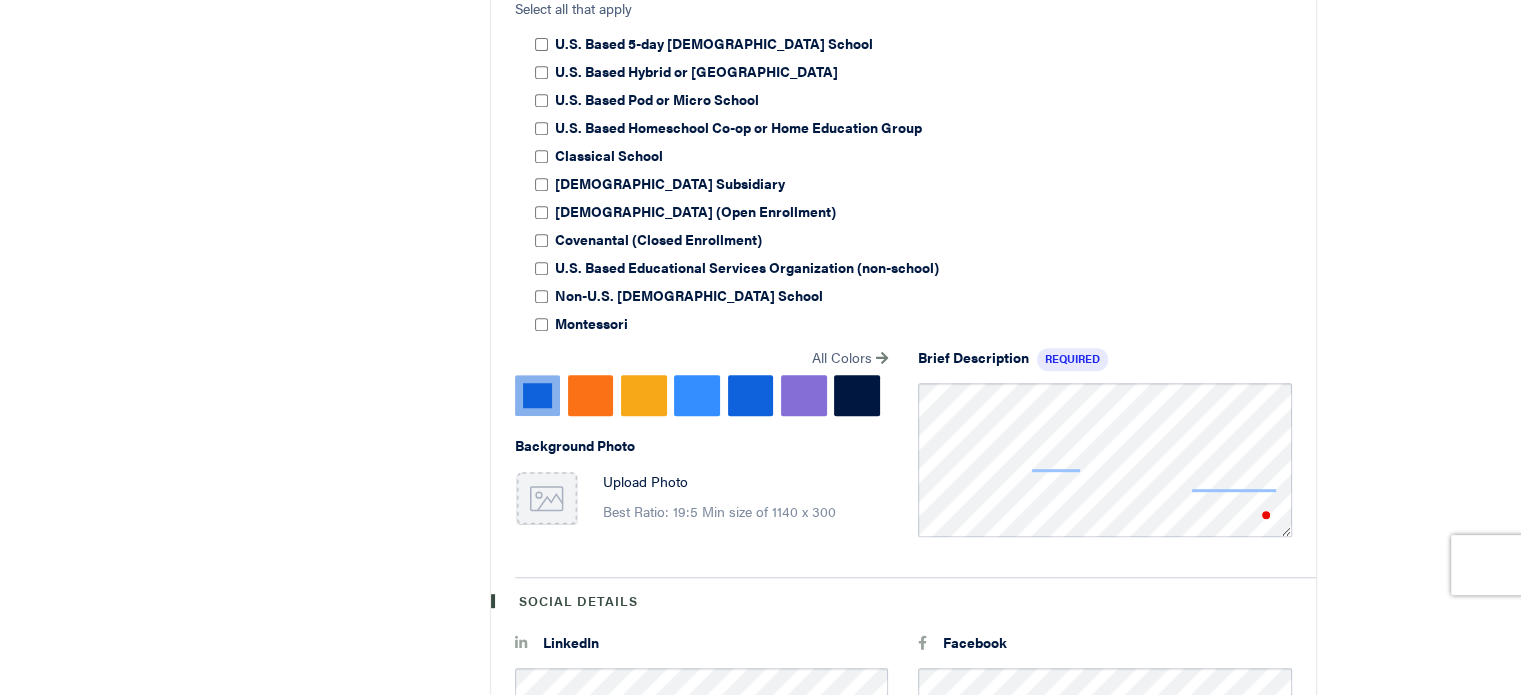 click on "Doing great, just a couple more things.
Add your company's information. This will help others know who you are and what you do.
Account
Organization
Confirm
Dashboard
Tips
+ Add a Photo
Adding a photo helps people recognize your organization.
+ Add Phone Number
Adding your phone number will help get in touch the day of the event.
New Organization
Organization Details
Casper Christian School
Add Logo +
Best Ratio: 1:1, recommended 960x960
Organization Name
Required
Website
Phone
Required
Number of Employees
Founded
Type of Education Model
Required
Select all that apply
U.S. Based 5-day Christian School
U.S. Based Hybrid or University Model School" at bounding box center (760, 156) 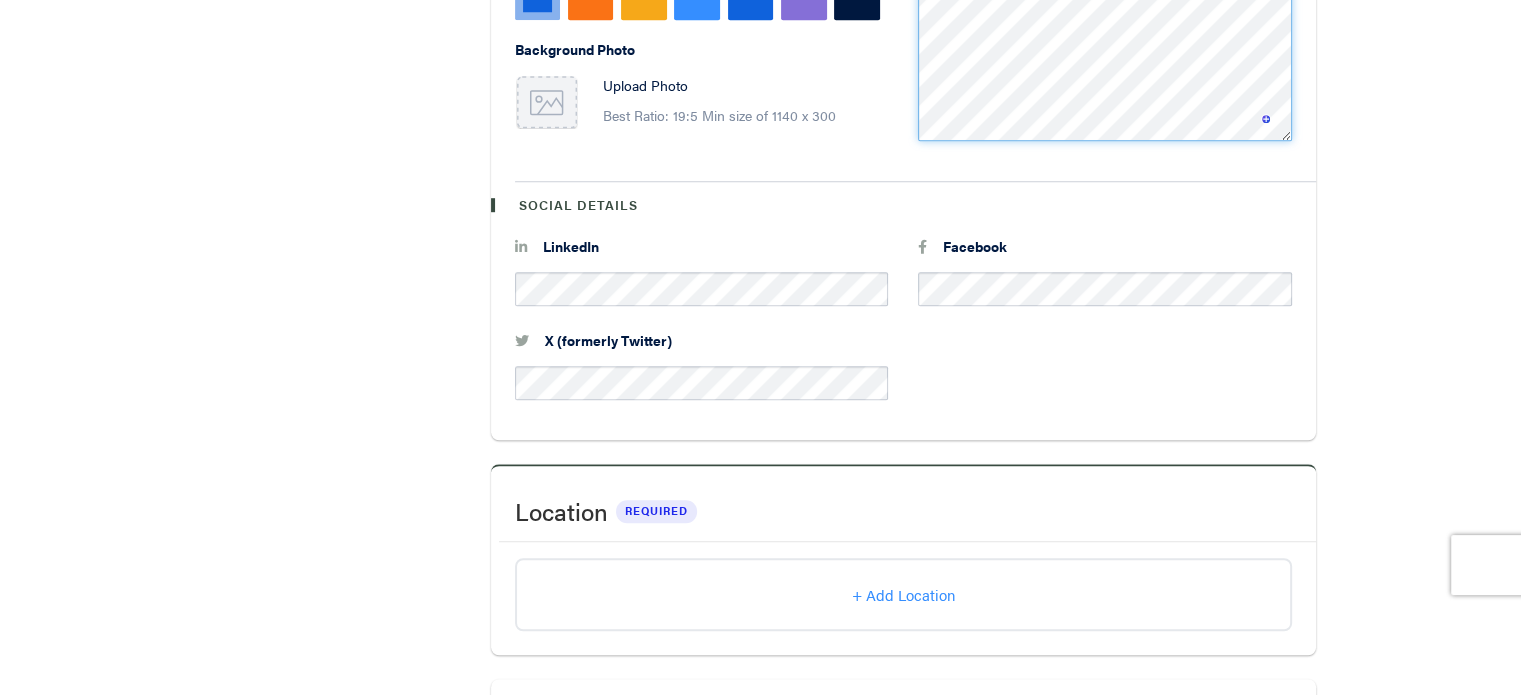 scroll, scrollTop: 1396, scrollLeft: 0, axis: vertical 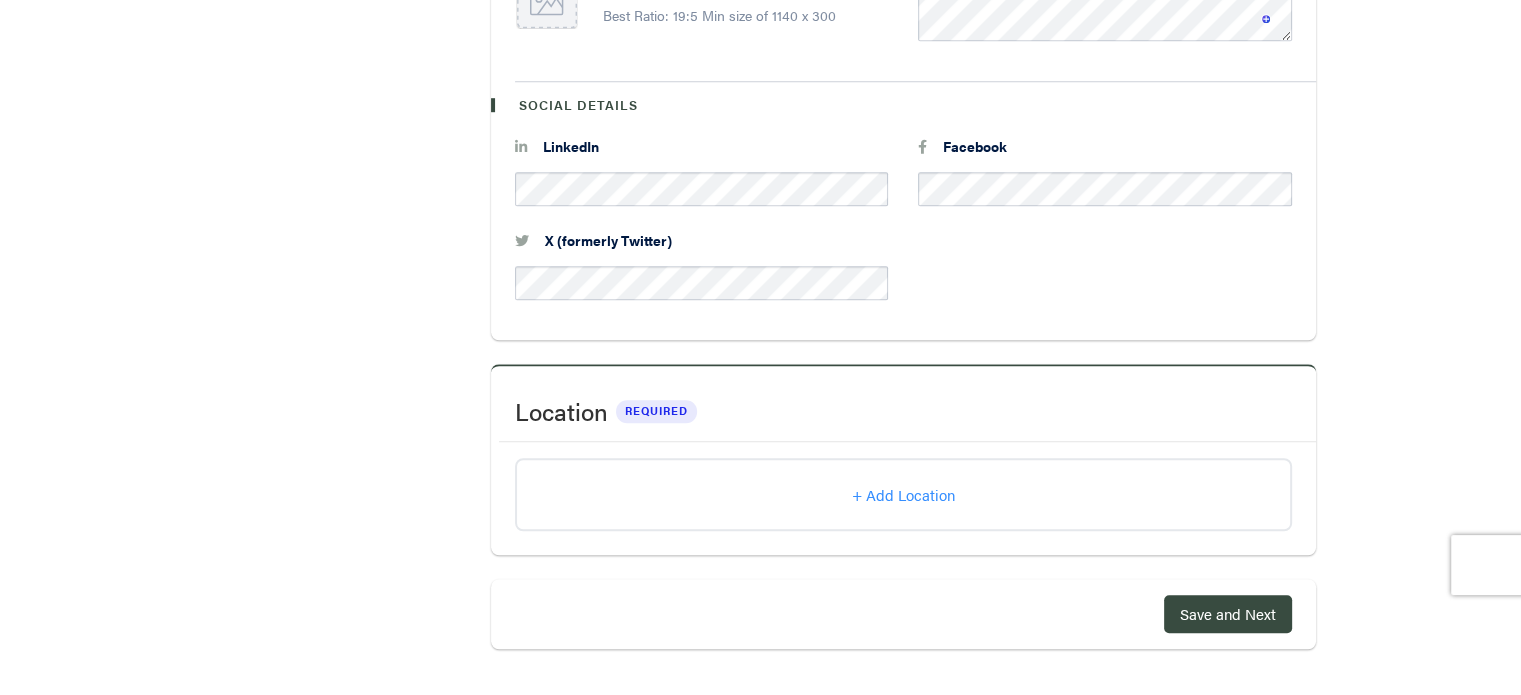 click on "+ Add Location" at bounding box center (903, 494) 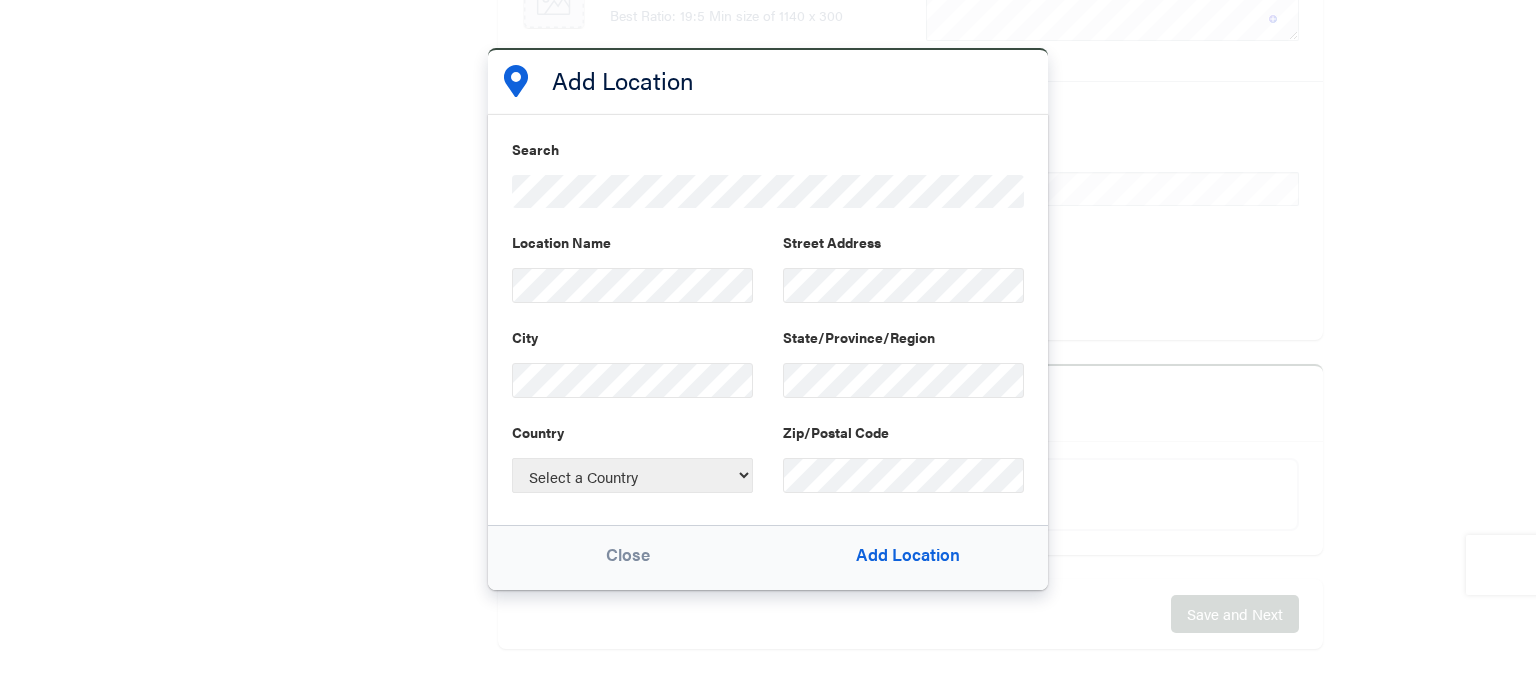 click on "Select a Country United States Andorra United Arab Emirates Afghanistan Antigua and Barbuda Anguilla Albania Armenia Angola Antarctica Argentina American Samoa Austria Australia Aruba Åland Islands Azerbaijan Bosnia and Herzegovina Barbados Bangladesh Belgium Burkina Faso Bulgaria Bahrain Burundi Benin Saint Barthélemy Bermuda Brunei Darussalam Bolivia, Plurinational State of Bonaire, Sint Eustatius and Saba Brazil Bahamas Bhutan Bouvet Island Botswana Belarus Belize Canada Cocos (Keeling) Islands Congo, The Democratic Republic of the Central African Republic Congo Switzerland Côte d'Ivoire Cook Islands Chile Cameroon China Colombia Costa Rica Cuba Cabo Verde Curaçao Christmas Island Cyprus Czechia Germany Djibouti Denmark Dominica Dominican Republic Algeria Ecuador Estonia Egypt Western Sahara Eritrea Spain Ethiopia Finland Fiji Falkland Islands (Malvinas) Micronesia, Federated States of Faroe Islands France Gabon United Kingdom Grenada Georgia French Guiana Guernsey Ghana Gibraltar Greenland Gambia Guam" at bounding box center [632, 475] 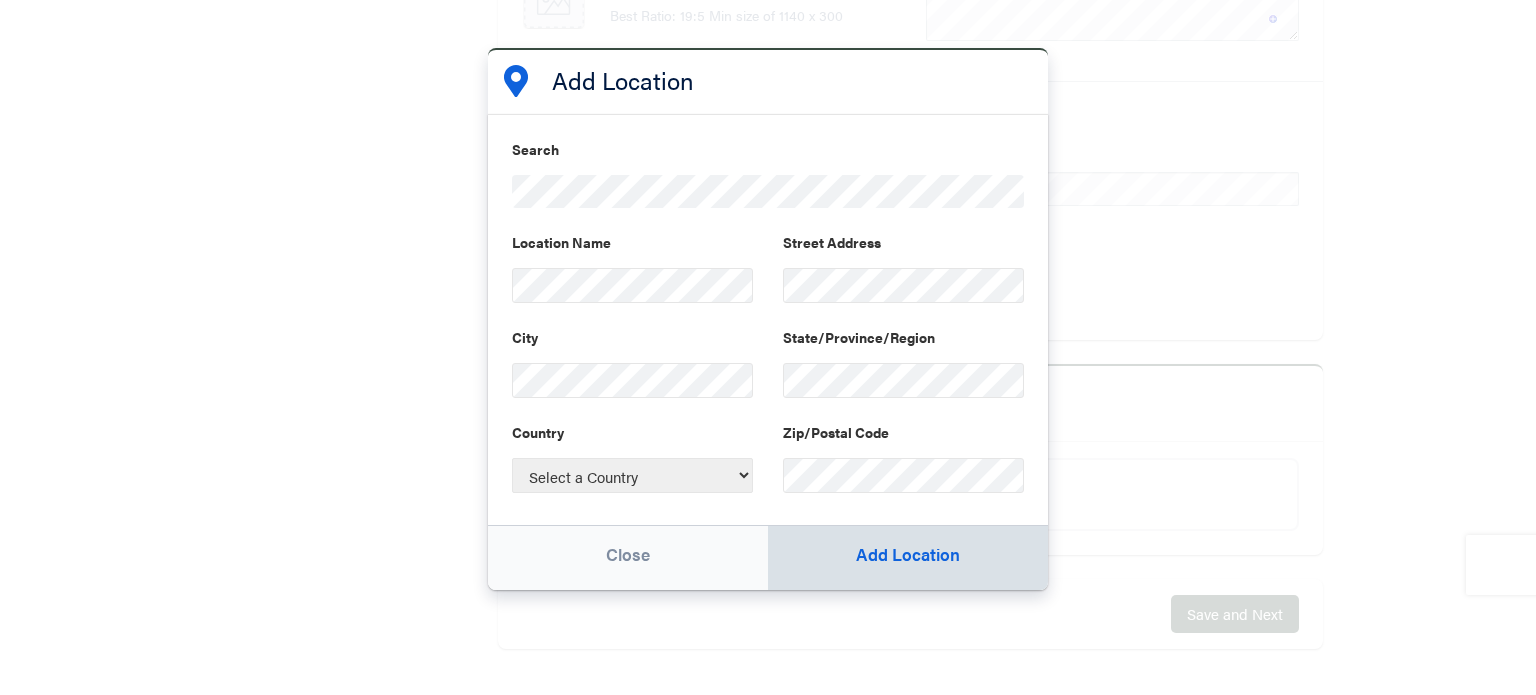 click on "Add Location" at bounding box center (908, 558) 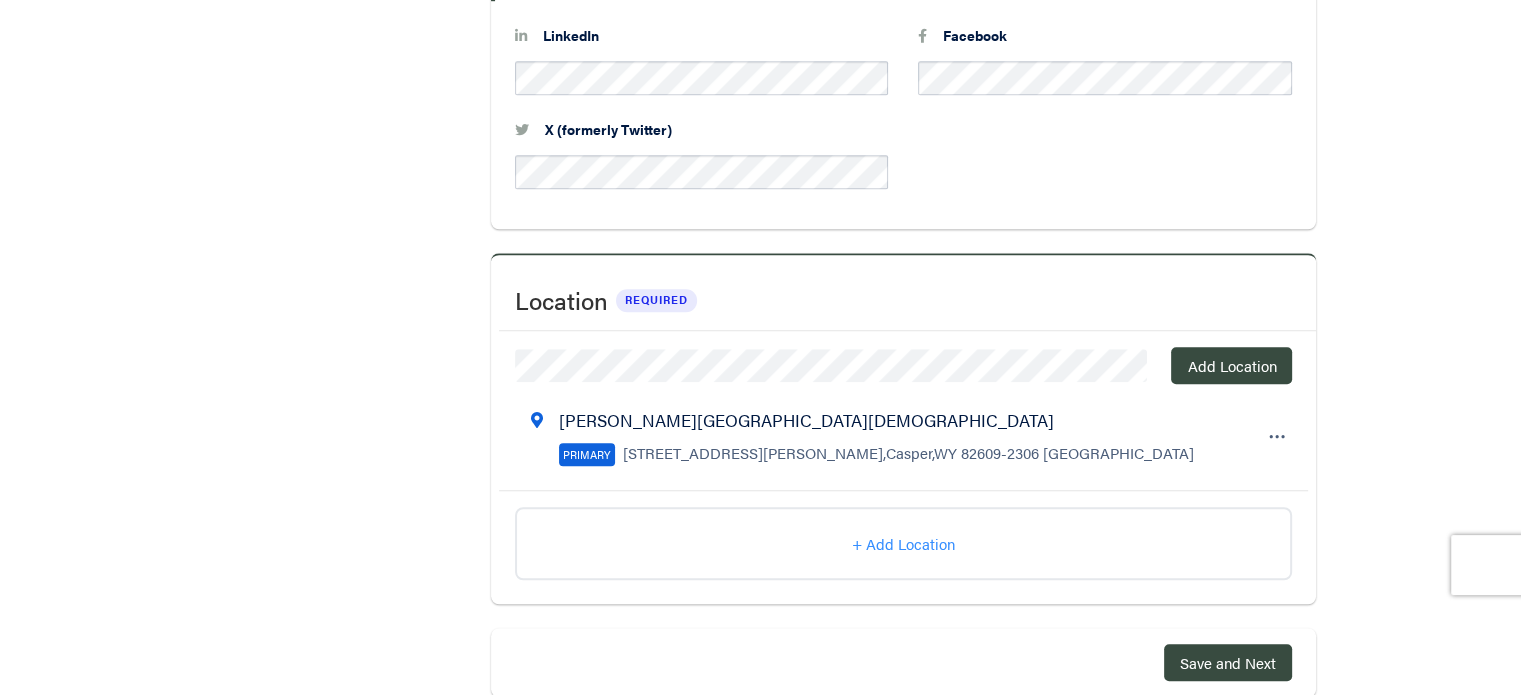 scroll, scrollTop: 1555, scrollLeft: 0, axis: vertical 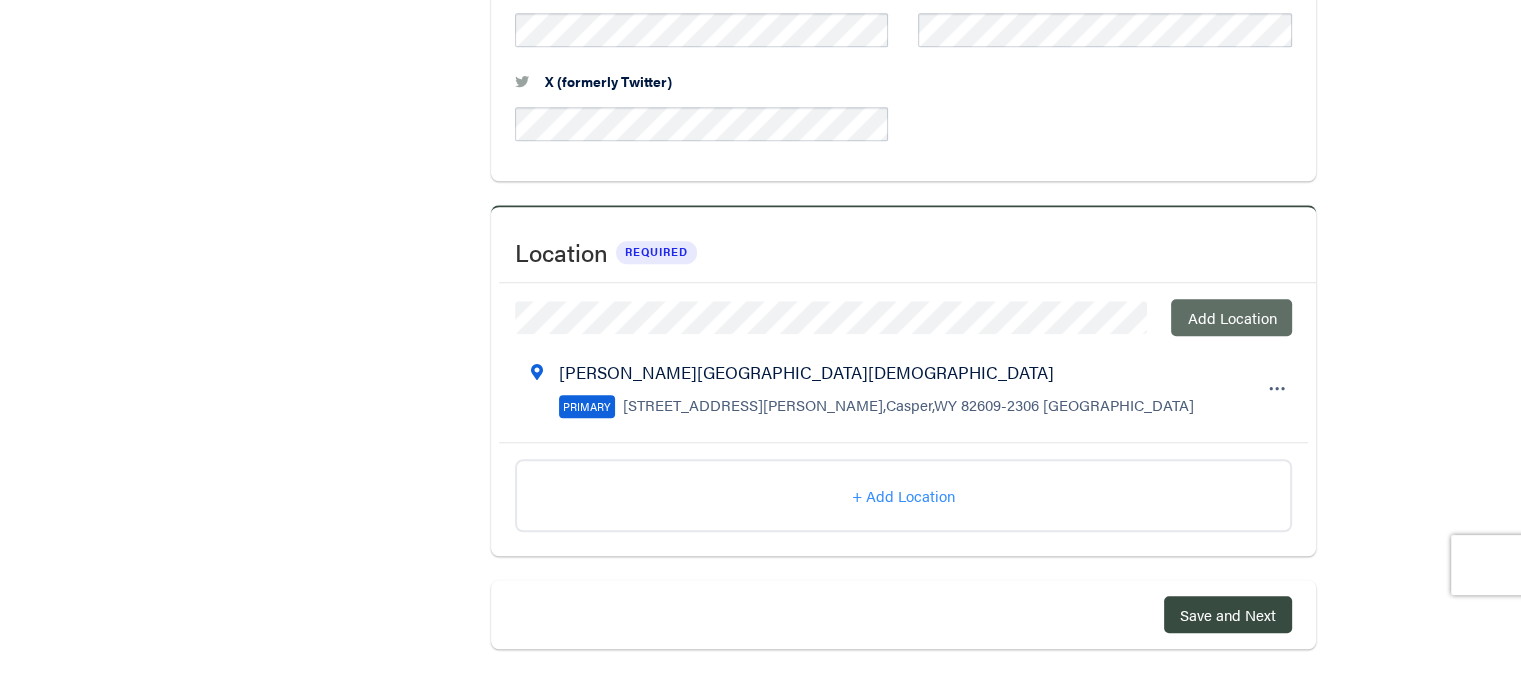 click on "Add Location" at bounding box center (1231, 317) 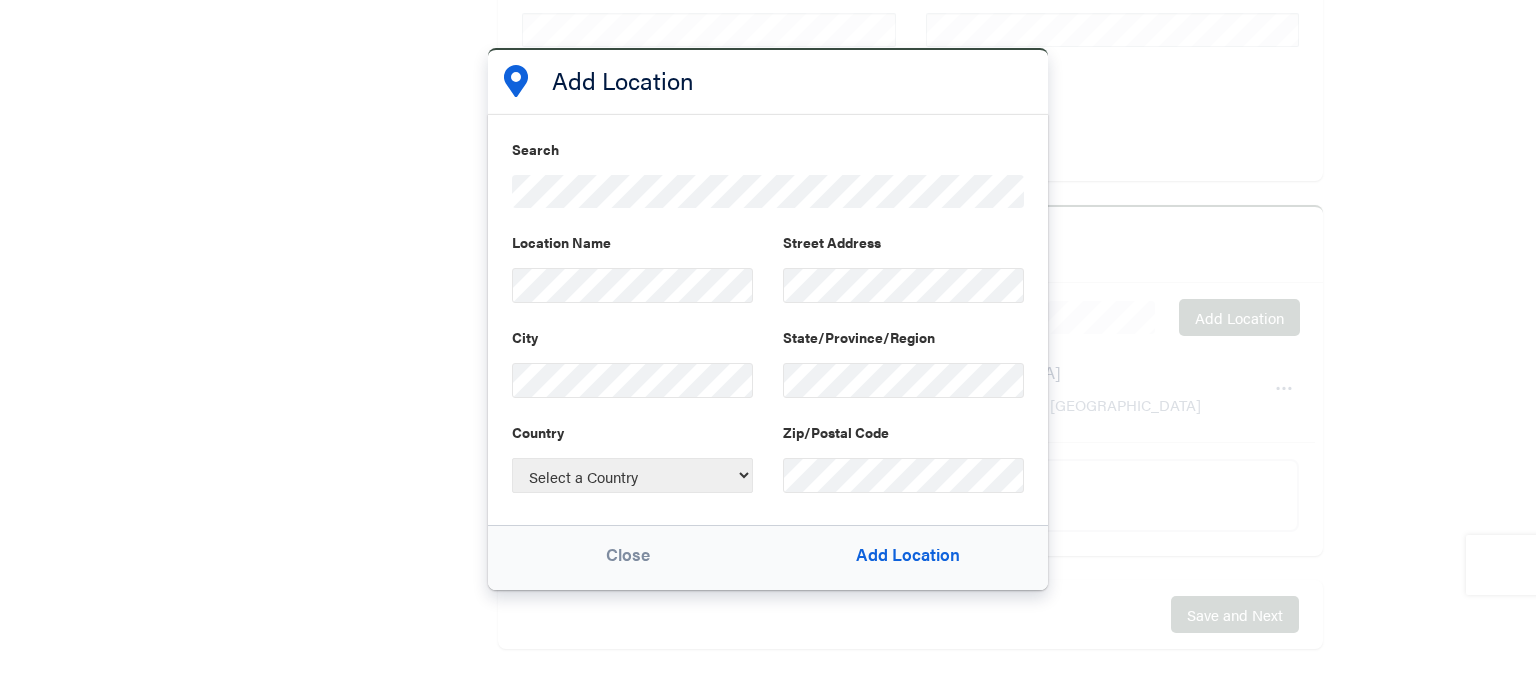click on "Select a Country United States Andorra United Arab Emirates Afghanistan Antigua and Barbuda Anguilla Albania Armenia Angola Antarctica Argentina American Samoa Austria Australia Aruba Åland Islands Azerbaijan Bosnia and Herzegovina Barbados Bangladesh Belgium Burkina Faso Bulgaria Bahrain Burundi Benin Saint Barthélemy Bermuda Brunei Darussalam Bolivia, Plurinational State of Bonaire, Sint Eustatius and Saba Brazil Bahamas Bhutan Bouvet Island Botswana Belarus Belize Canada Cocos (Keeling) Islands Congo, The Democratic Republic of the Central African Republic Congo Switzerland Côte d'Ivoire Cook Islands Chile Cameroon China Colombia Costa Rica Cuba Cabo Verde Curaçao Christmas Island Cyprus Czechia Germany Djibouti Denmark Dominica Dominican Republic Algeria Ecuador Estonia Egypt Western Sahara Eritrea Spain Ethiopia Finland Fiji Falkland Islands (Malvinas) Micronesia, Federated States of Faroe Islands France Gabon United Kingdom Grenada Georgia French Guiana Guernsey Ghana Gibraltar Greenland Gambia Guam" at bounding box center [632, 475] 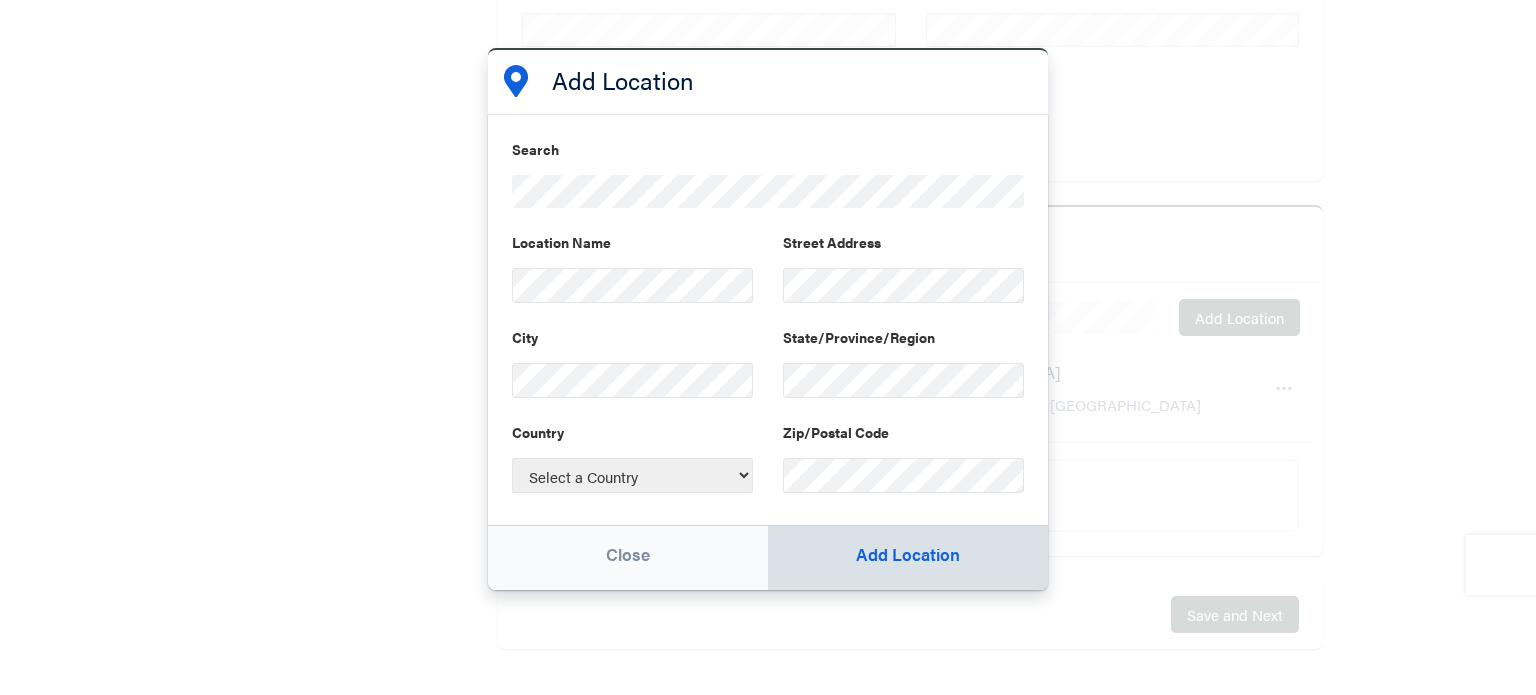 click on "Add Location" at bounding box center (908, 558) 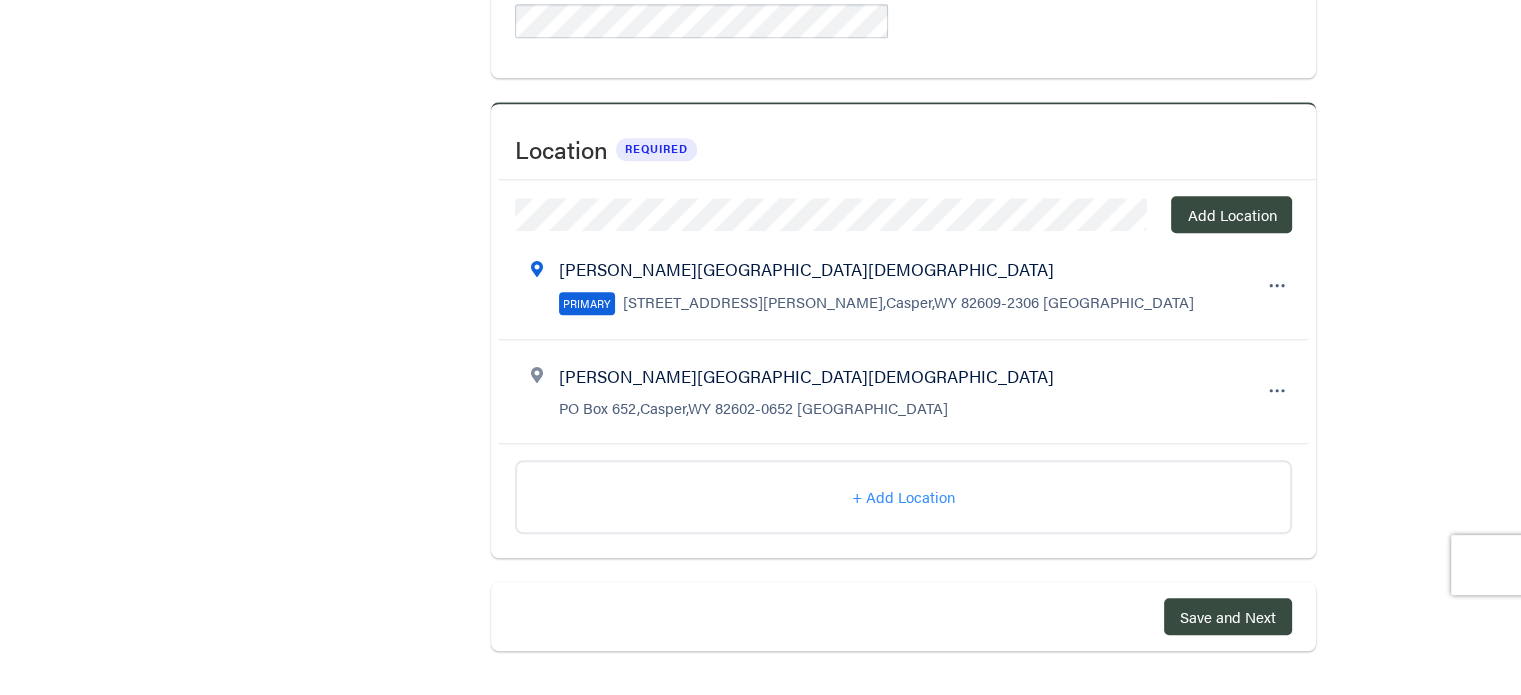 scroll, scrollTop: 1659, scrollLeft: 0, axis: vertical 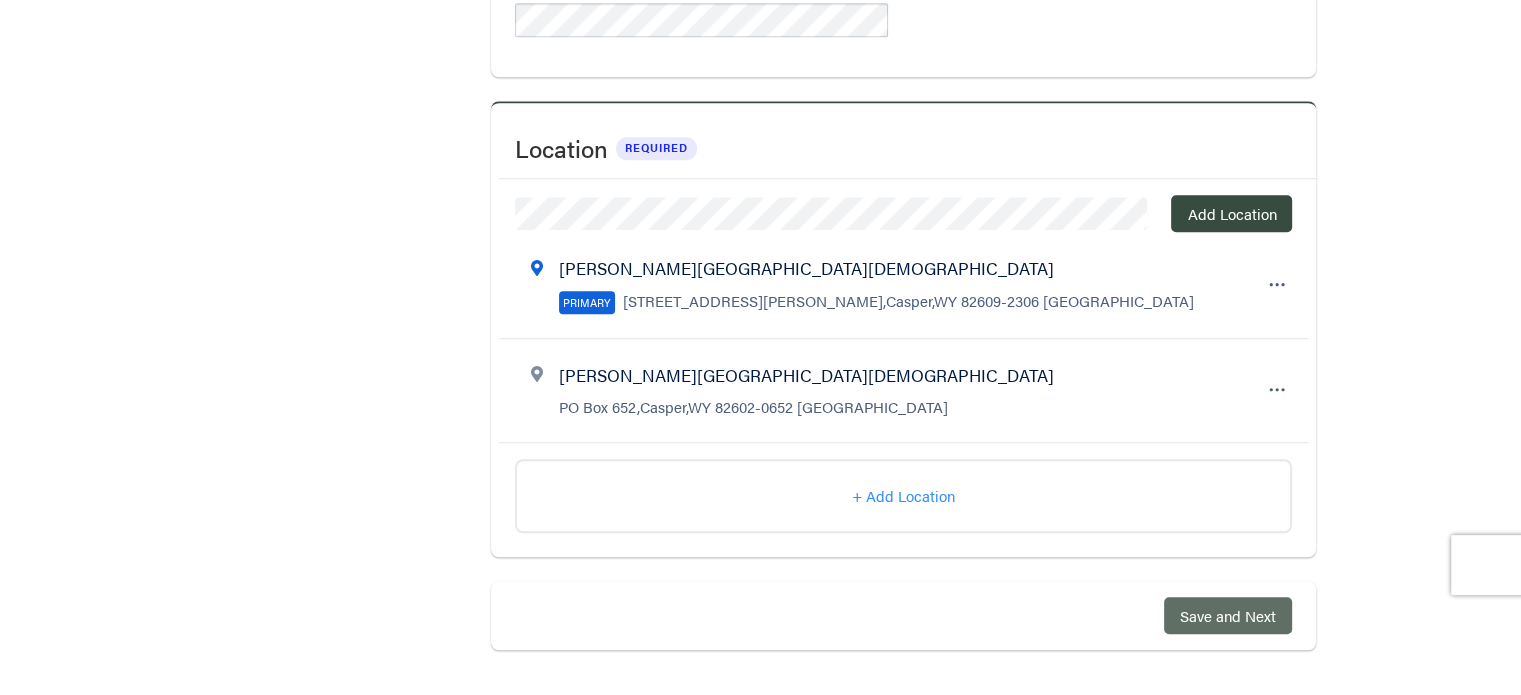 click on "Save and Next" at bounding box center (1228, 615) 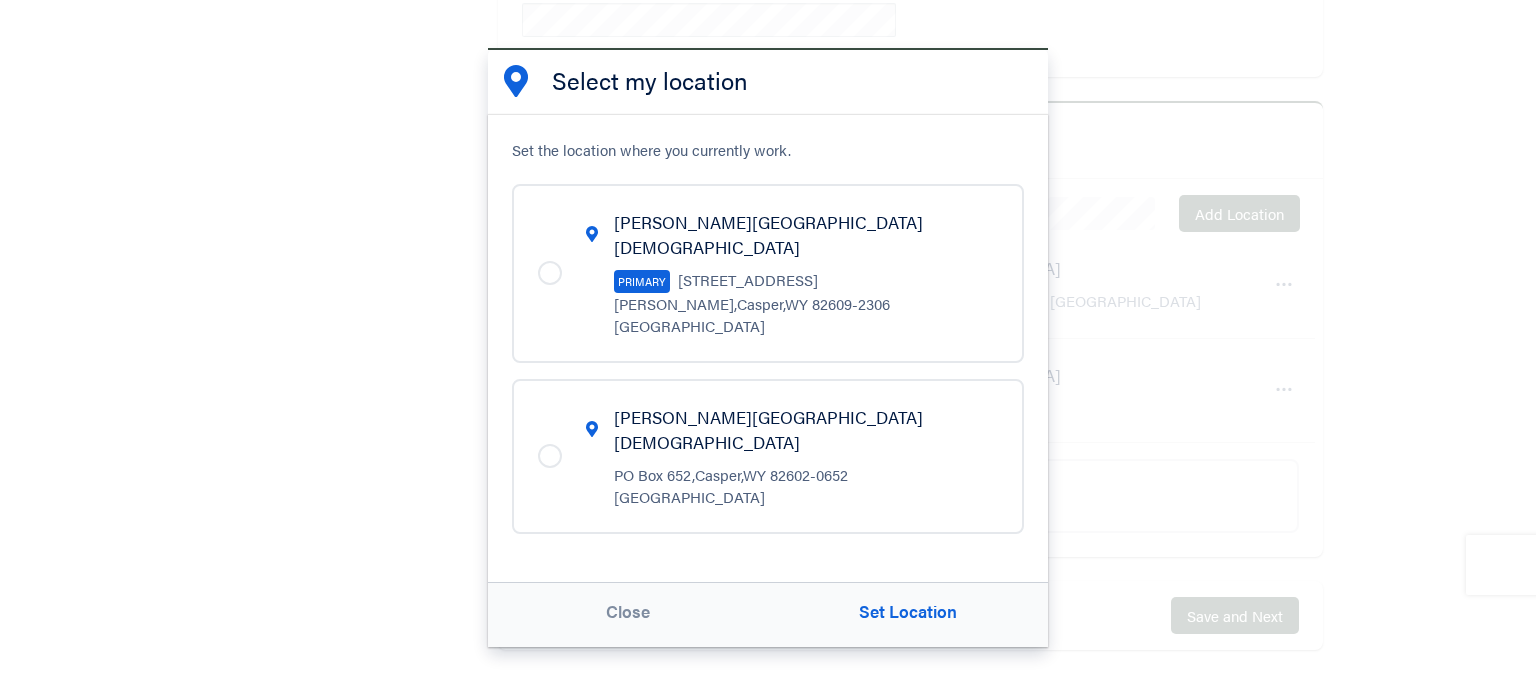 click at bounding box center (550, 273) 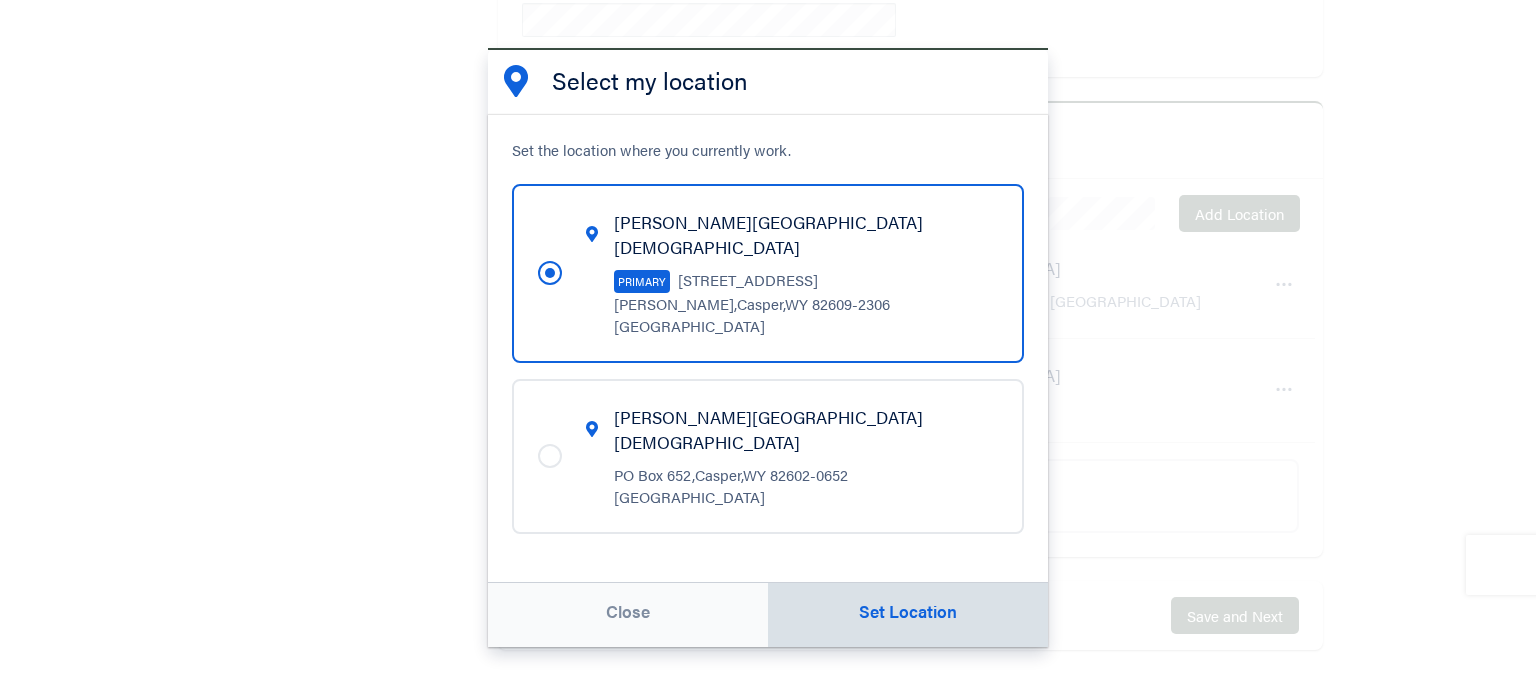 click on "Set Location" at bounding box center [908, 615] 